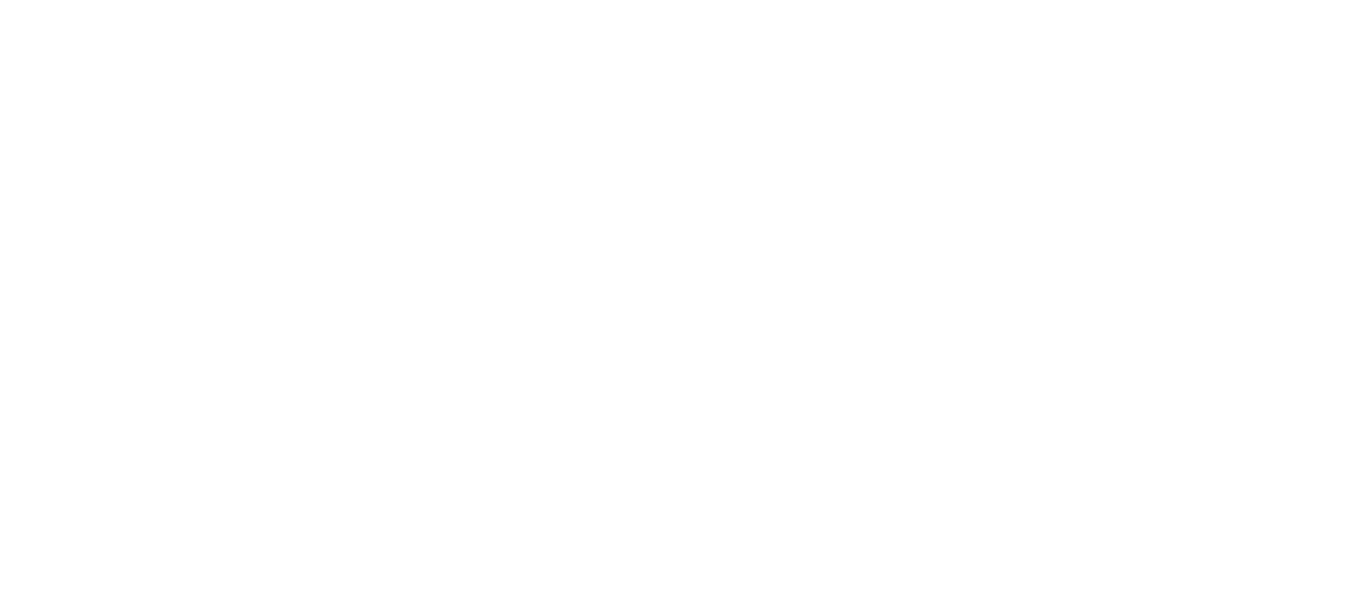 scroll, scrollTop: 0, scrollLeft: 0, axis: both 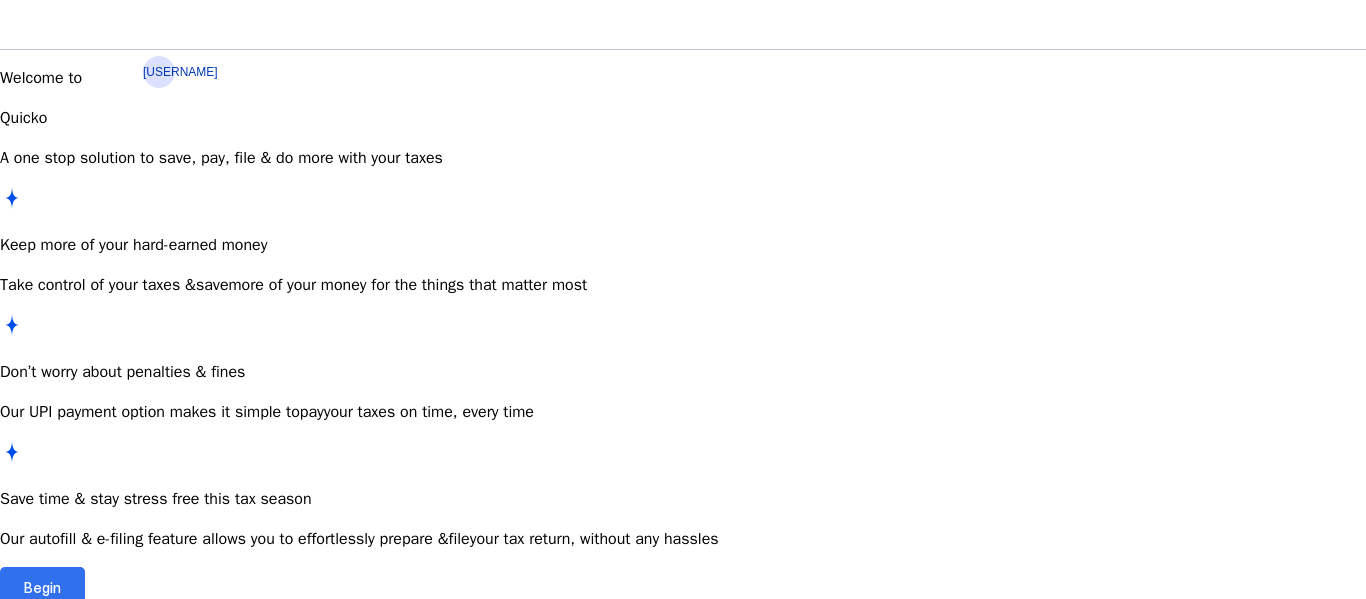 click at bounding box center (42, 587) 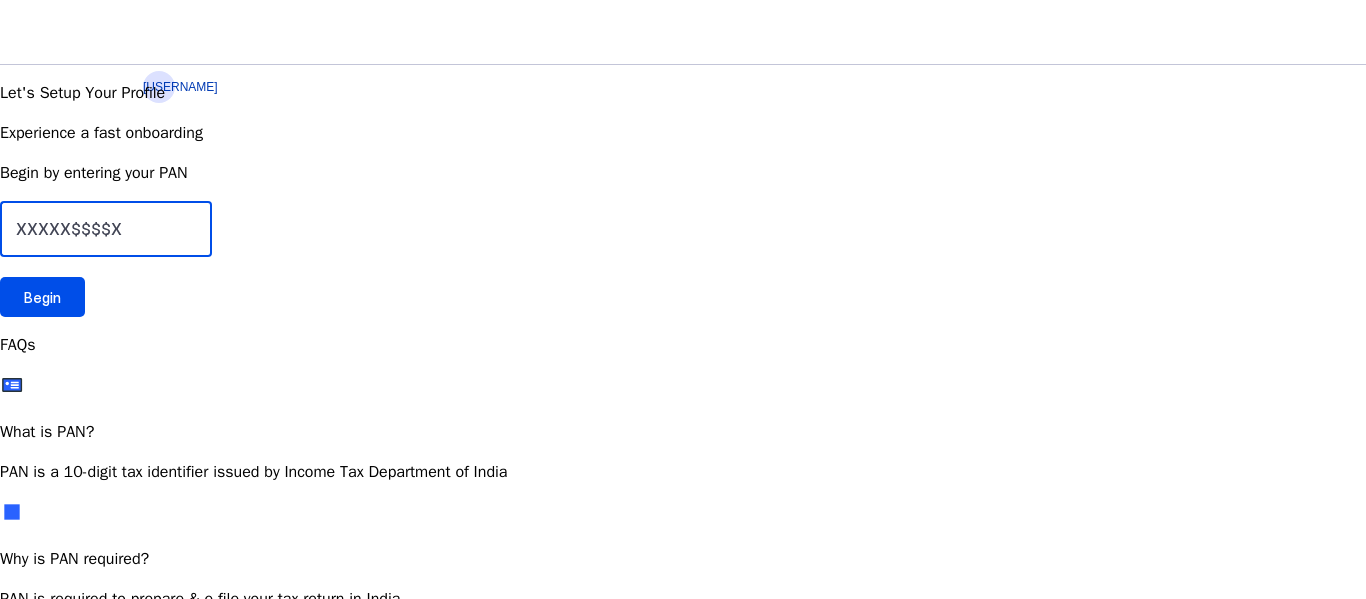 click at bounding box center (106, 229) 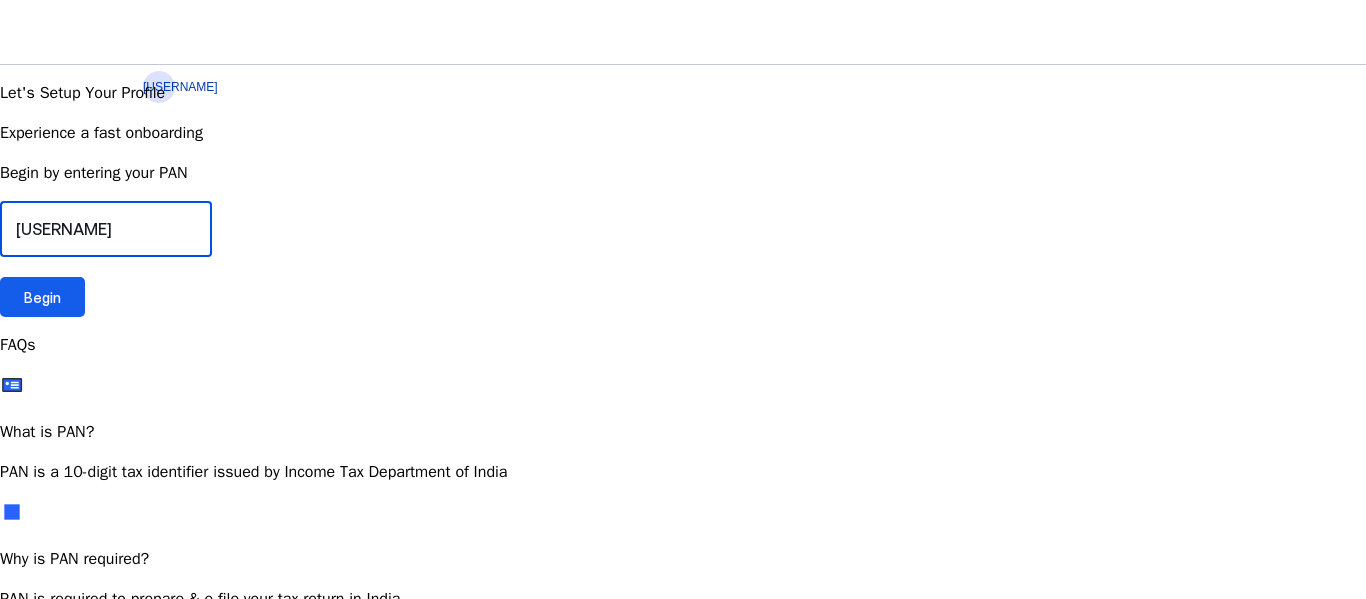 type on "[USERNAME]" 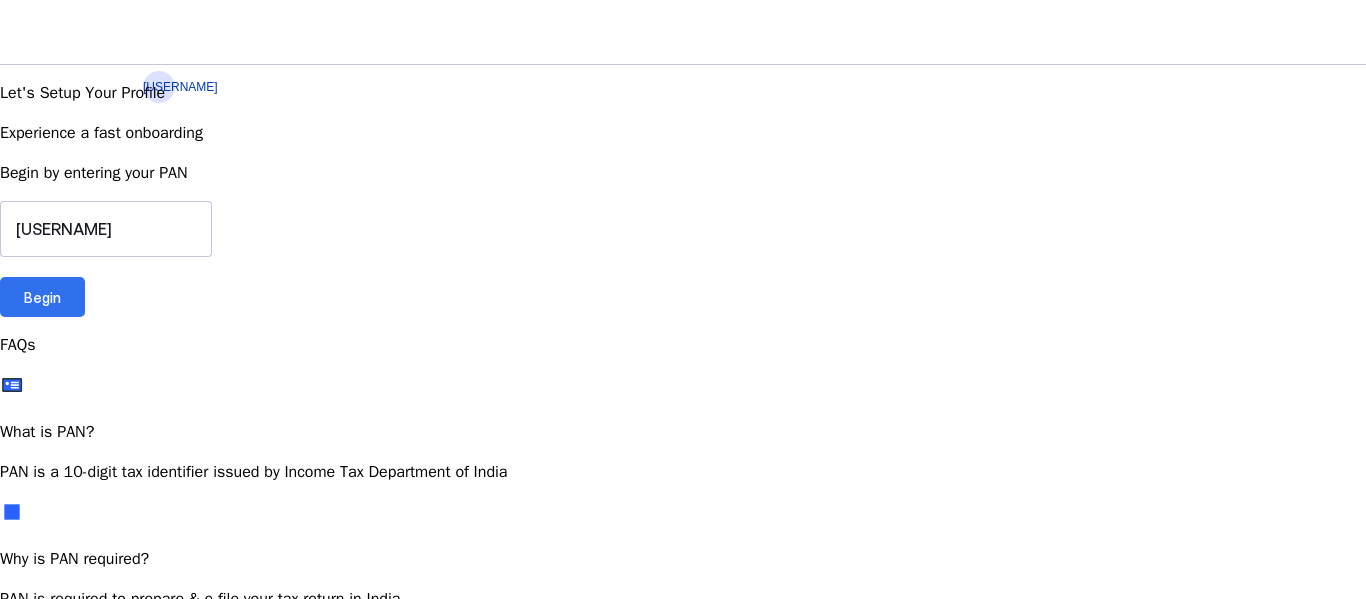click on "Begin" at bounding box center [42, 297] 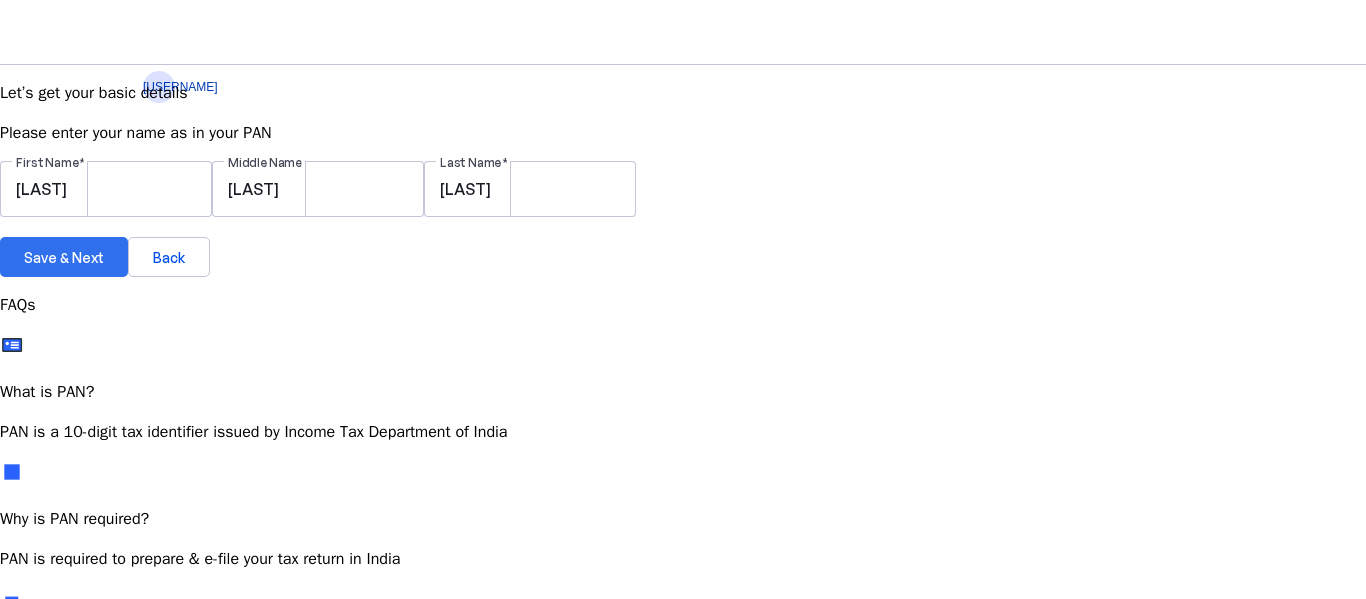 click on "Save & Next" at bounding box center (64, 257) 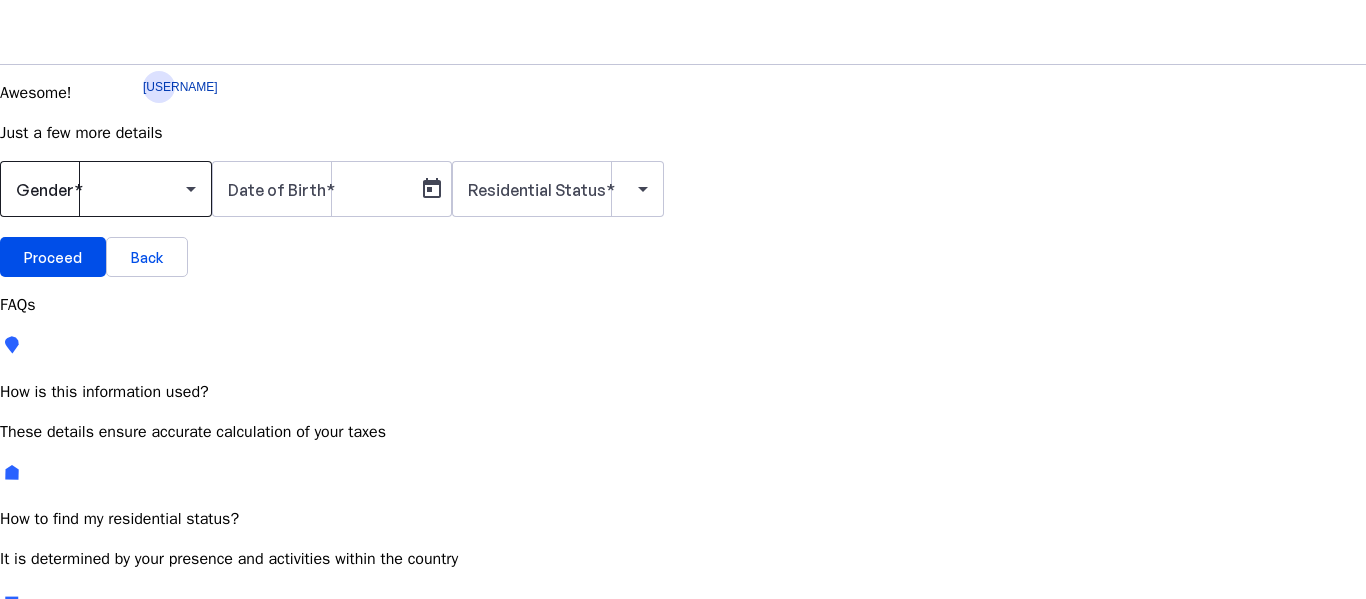 click at bounding box center [106, 189] 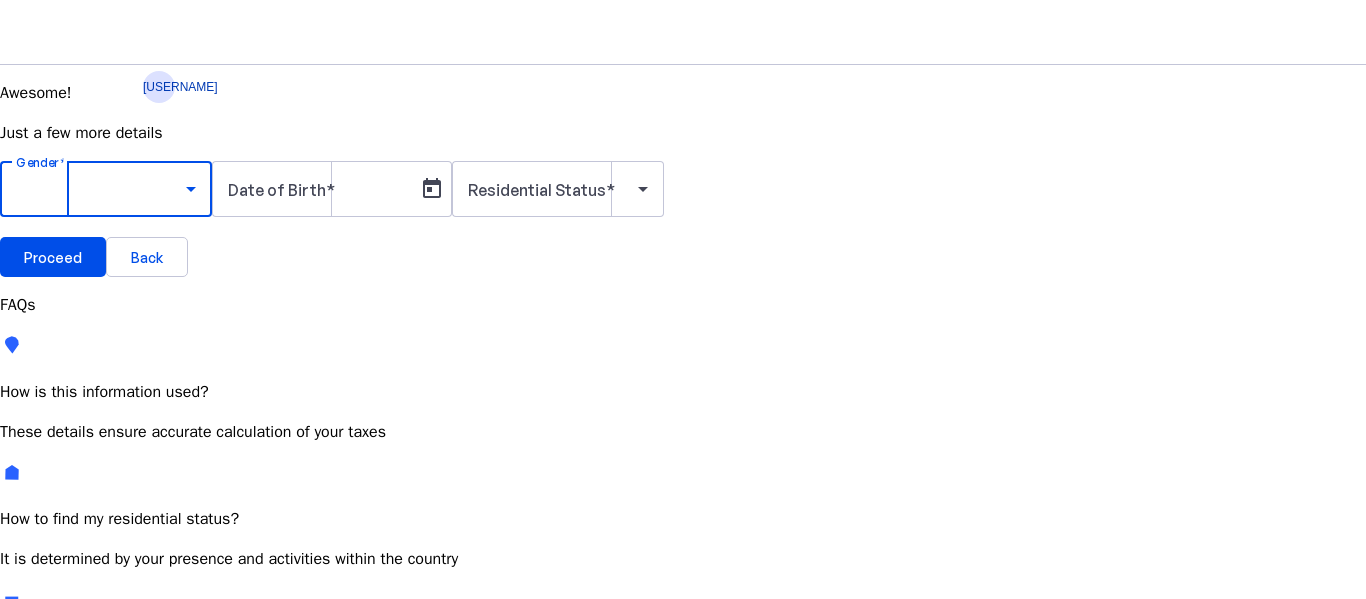 click on "Male" at bounding box center [154, 746] 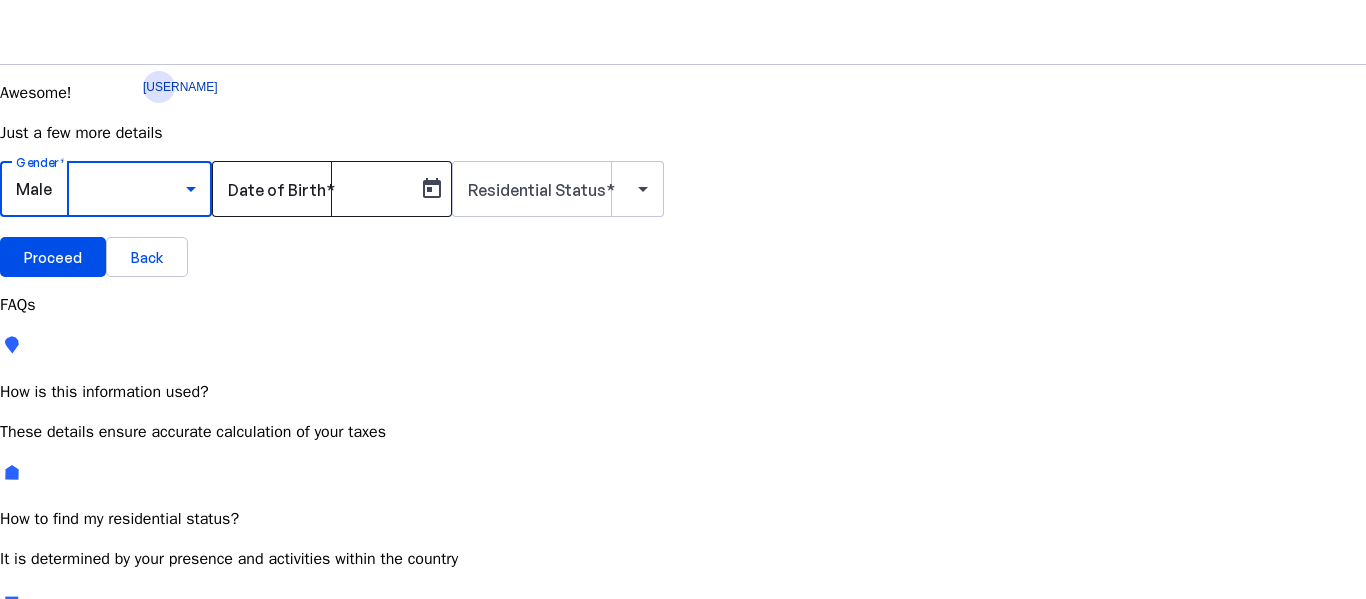 click on "Date of Birth" at bounding box center (318, 189) 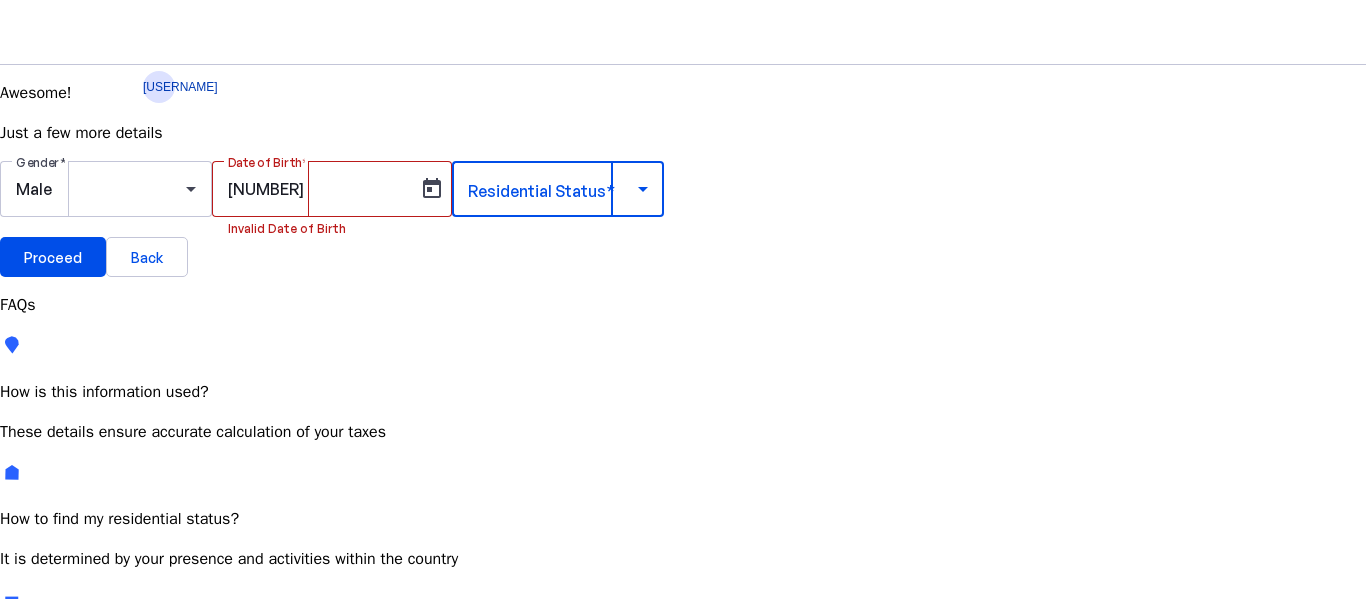 click at bounding box center (553, 189) 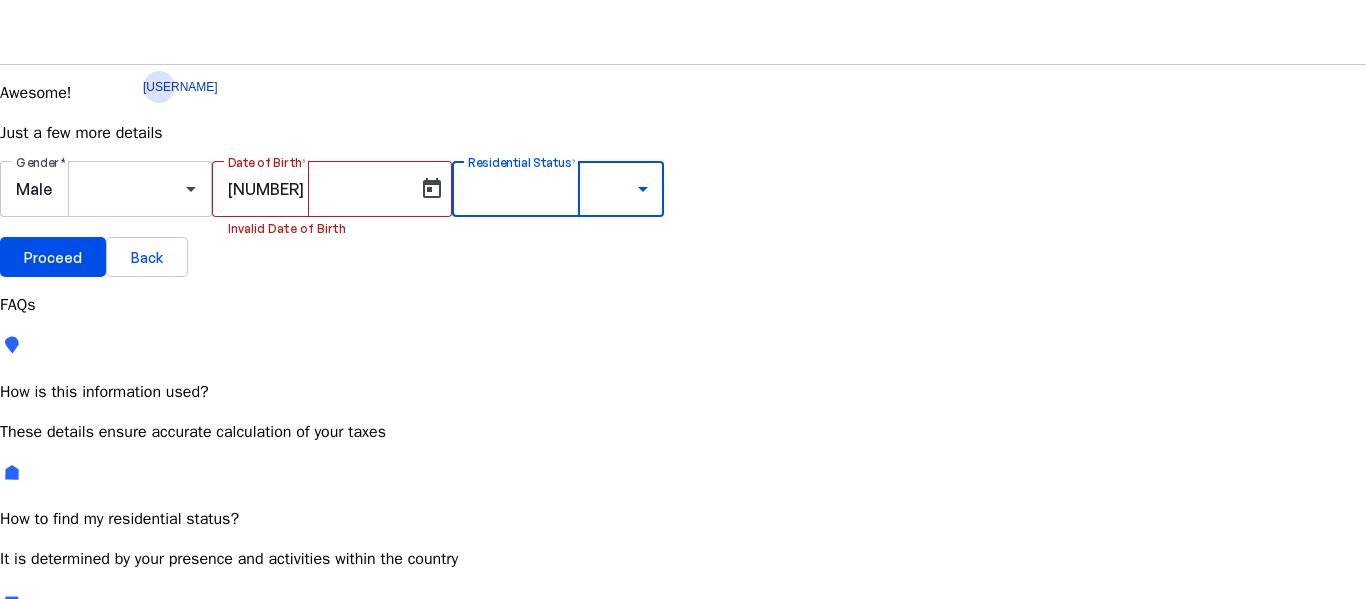 scroll, scrollTop: 4, scrollLeft: 0, axis: vertical 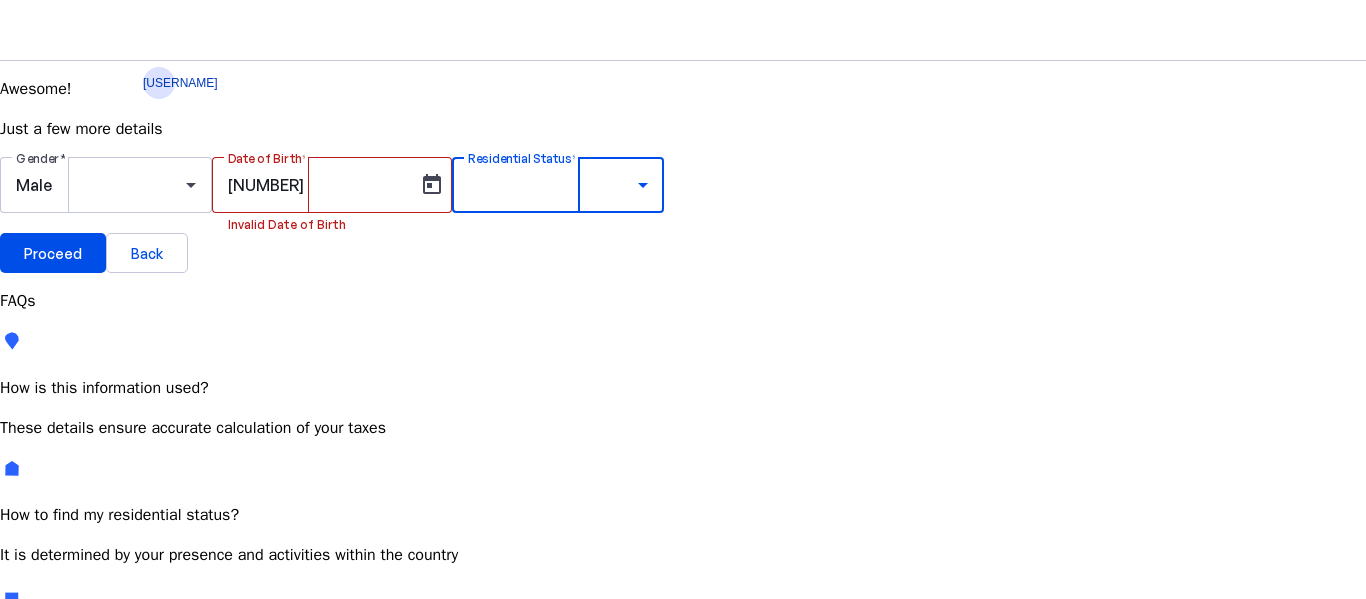 click on "Resident Most Common" at bounding box center [72, 762] 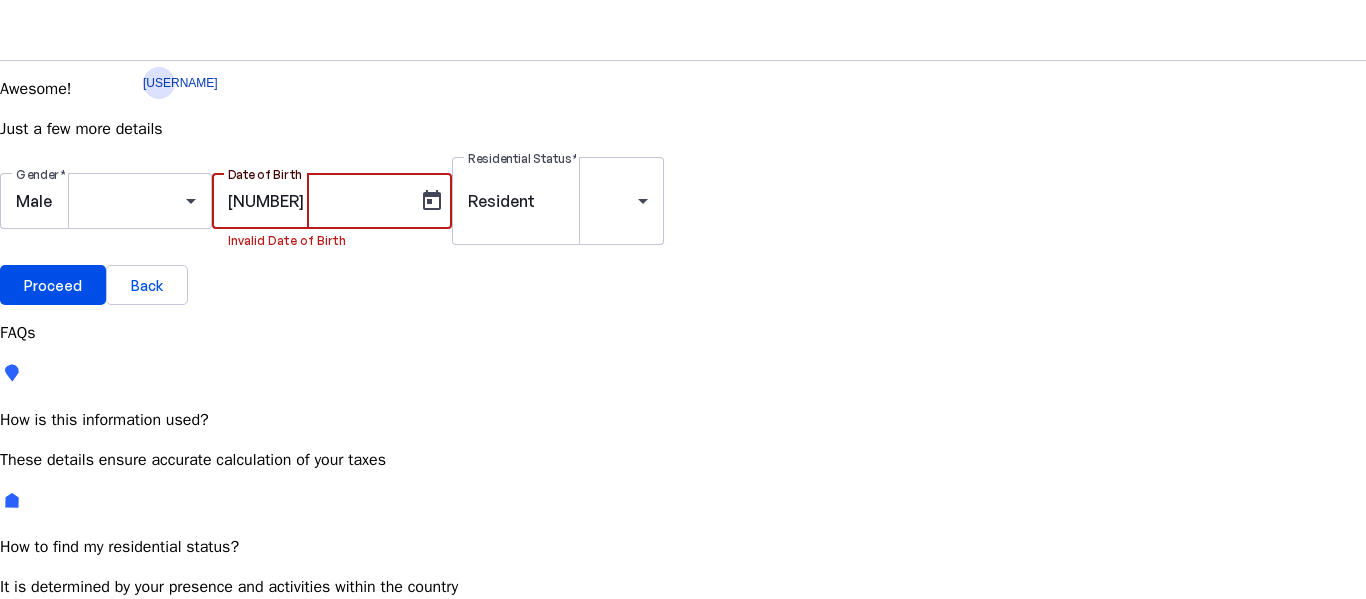 click on "[NUMBER]" at bounding box center [318, 201] 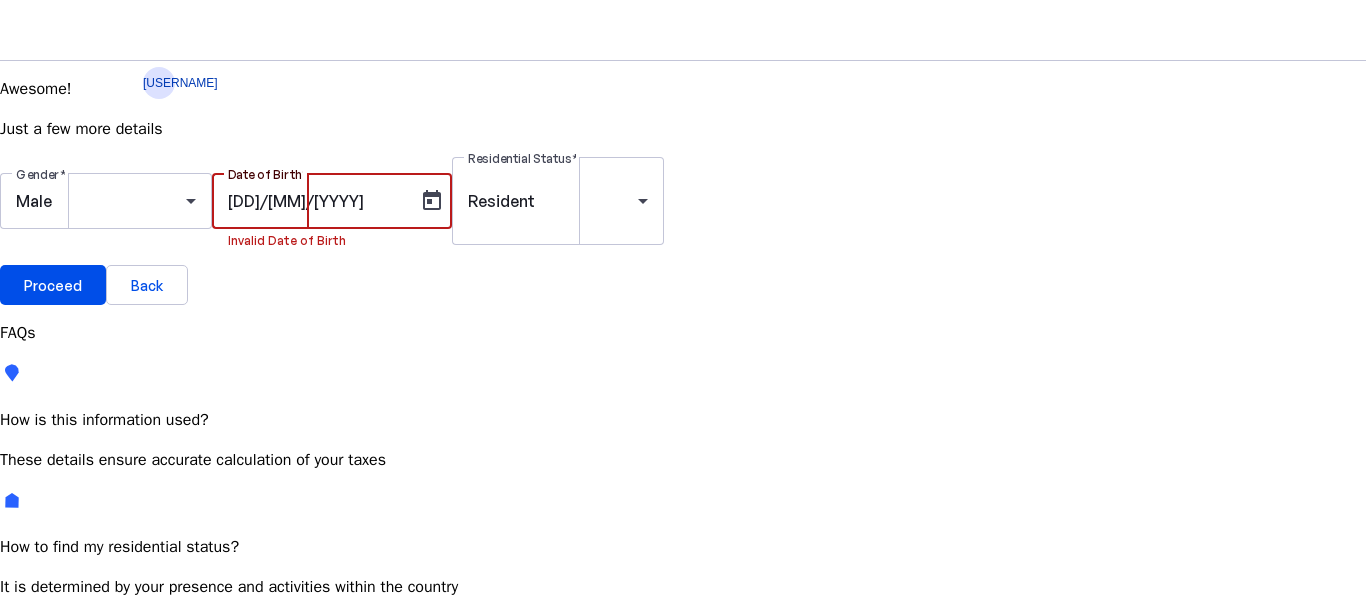 click on "[DD]/[MM]/[YYYY]" at bounding box center (318, 201) 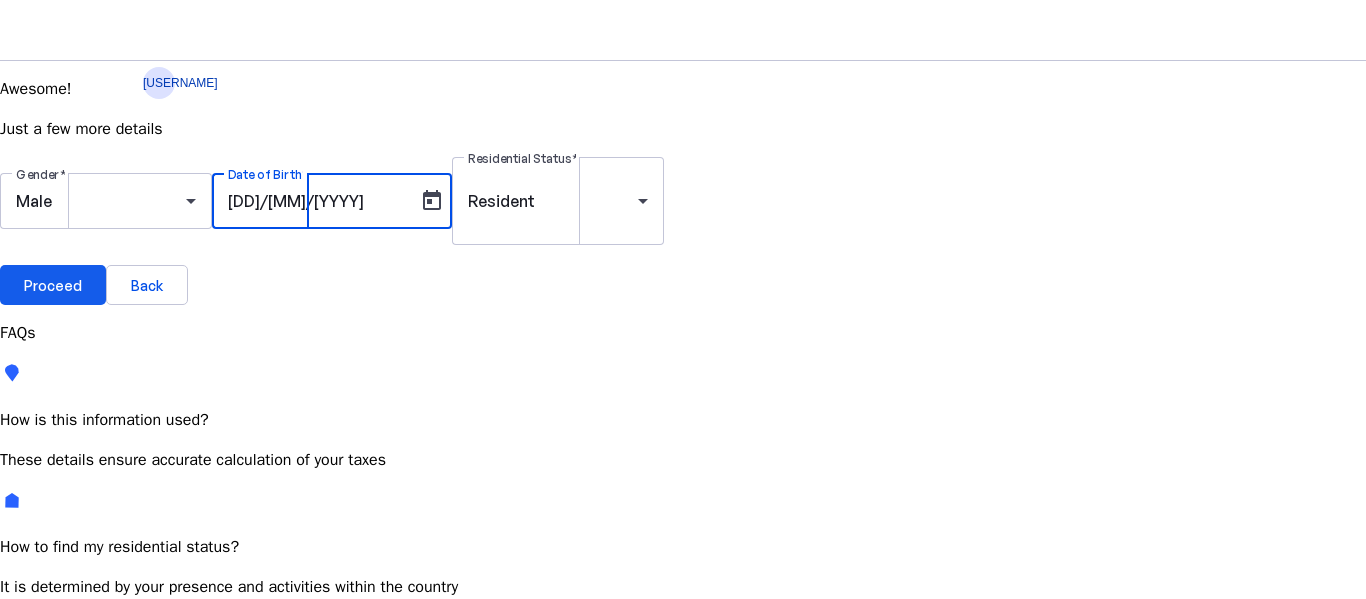 type on "[DD]/[MM]/[YYYY]" 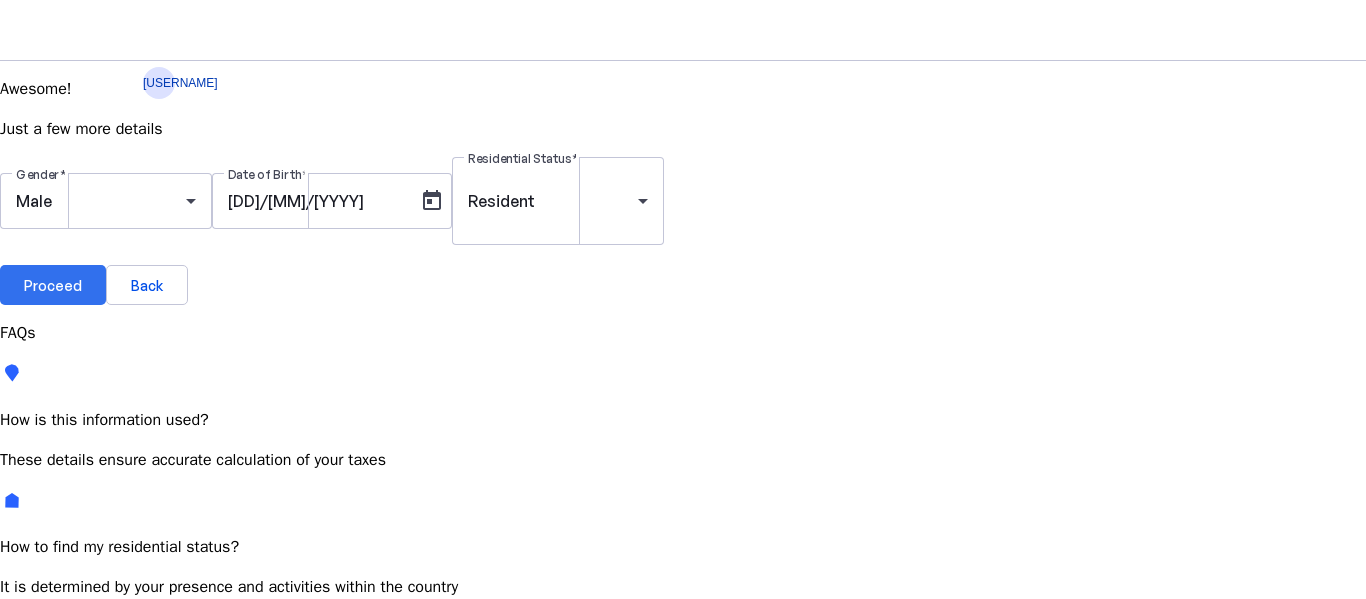 click on "Proceed" at bounding box center [53, 285] 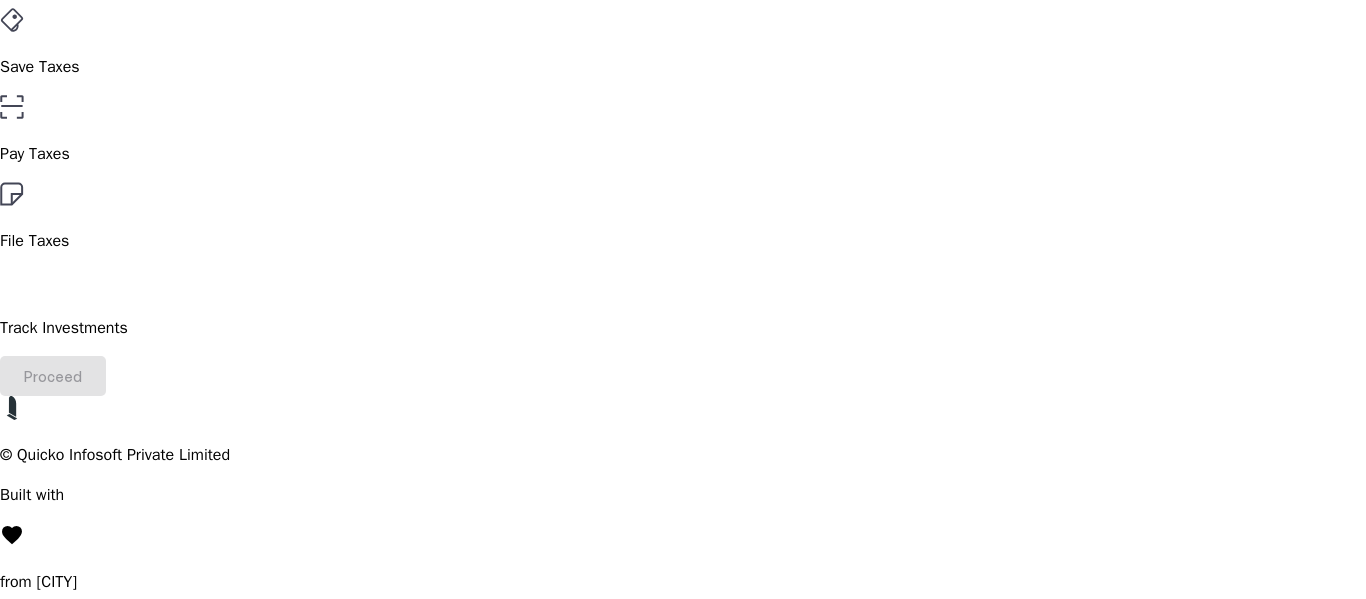 scroll, scrollTop: 154, scrollLeft: 0, axis: vertical 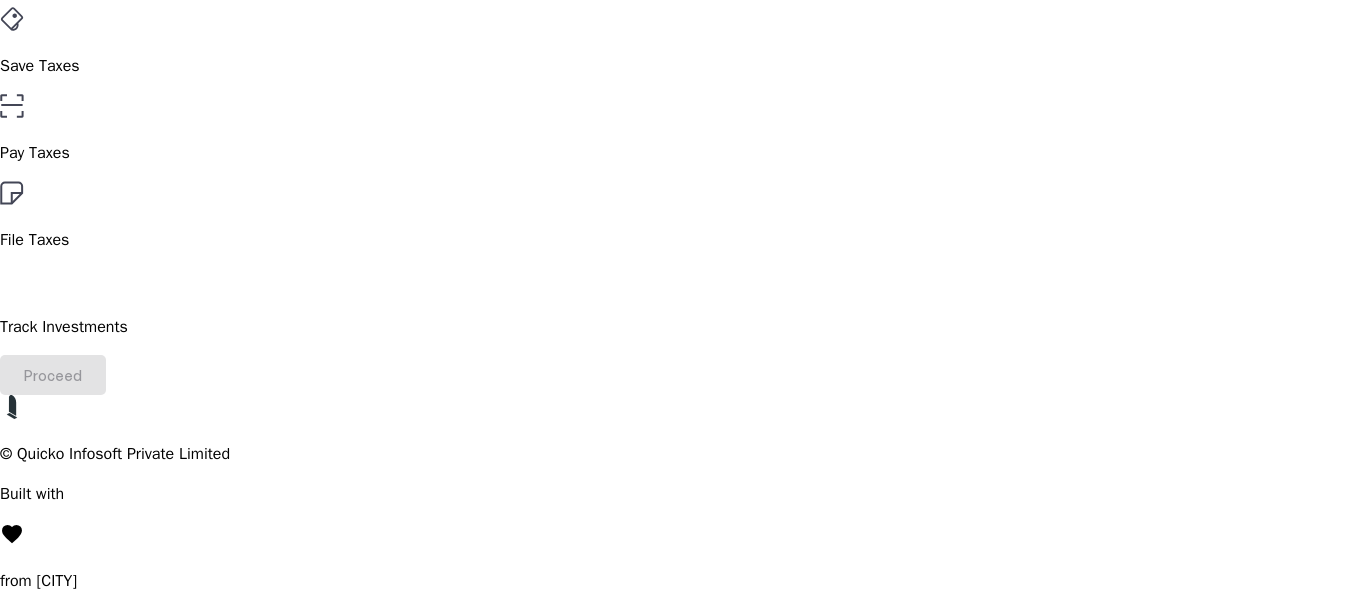 click on "File Taxes" at bounding box center (683, 66) 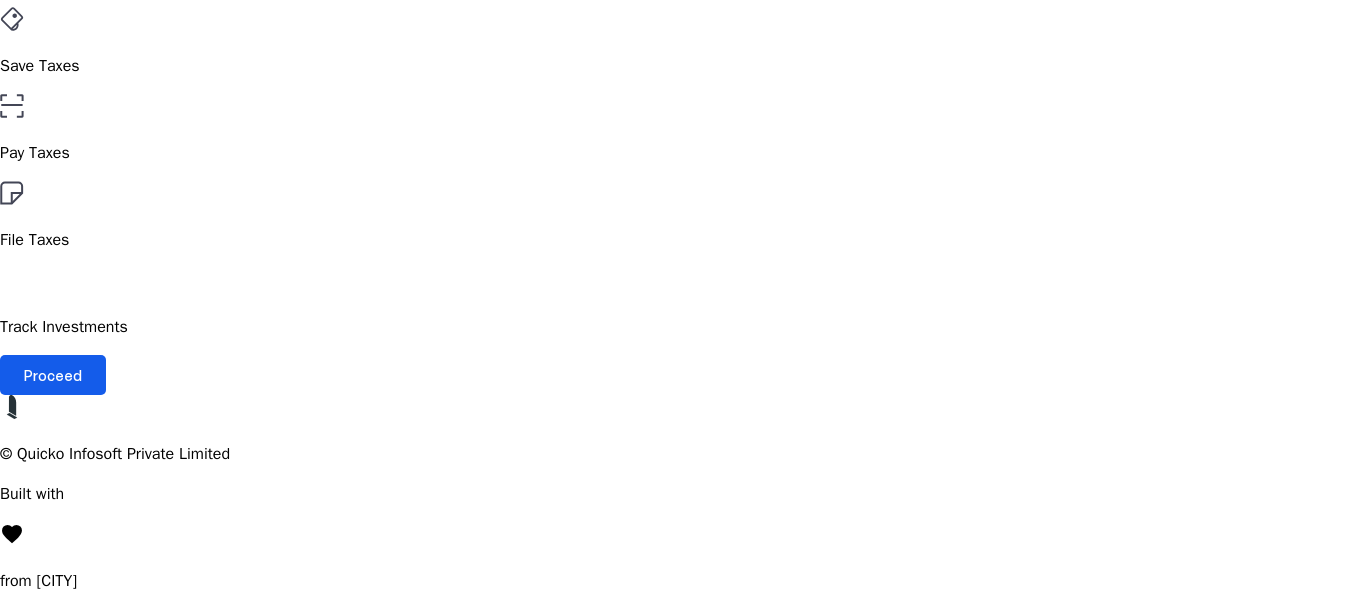 click on "Proceed" at bounding box center (53, 375) 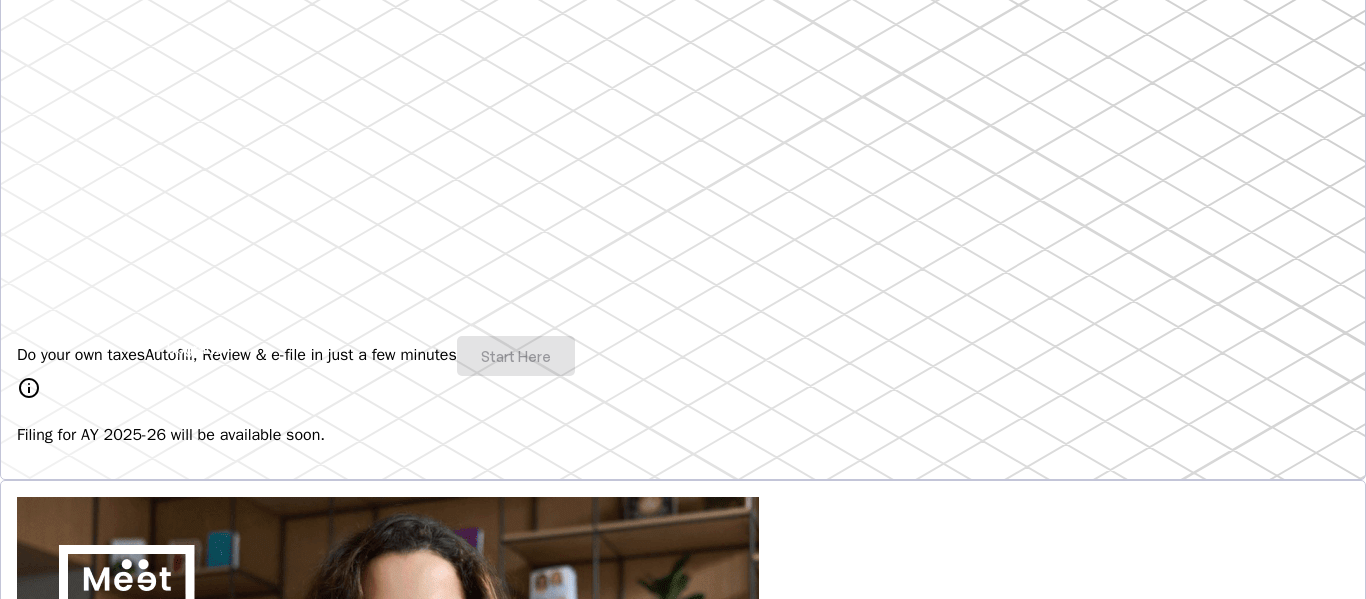 scroll, scrollTop: 271, scrollLeft: 0, axis: vertical 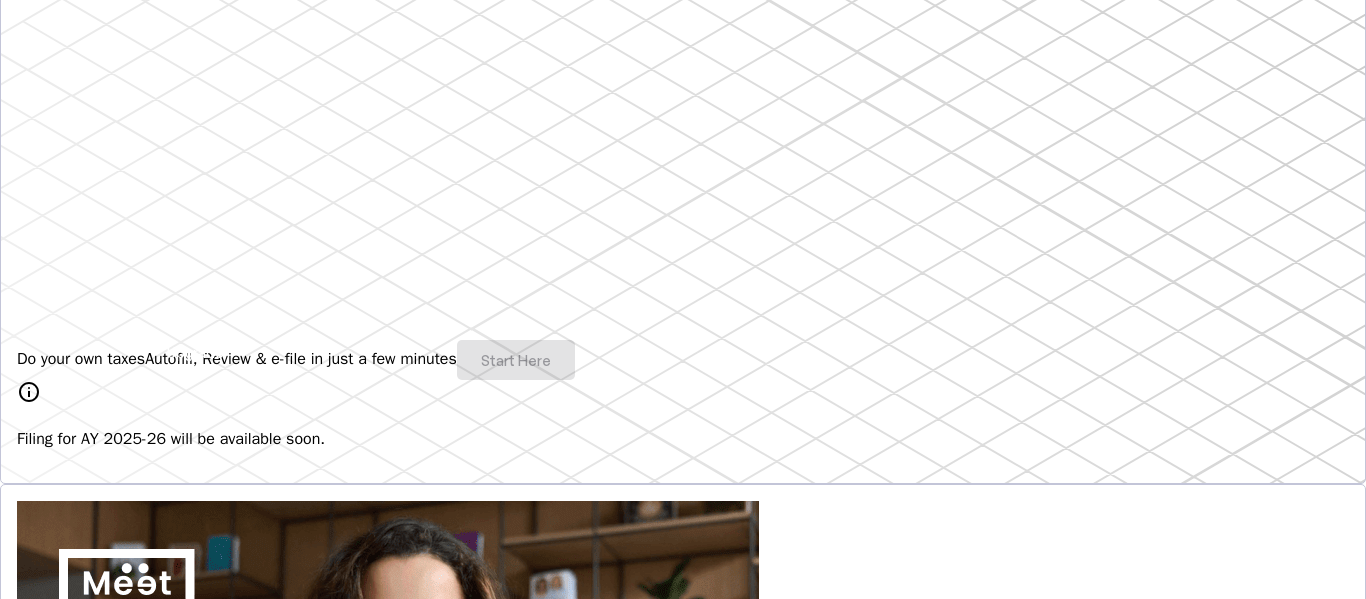 click on "Do your own taxes   Autofill, Review  e-file in just a few minutes   Start Here  info Filing for AY [YEAR]-[YEAR] will be available soon." at bounding box center (683, 236) 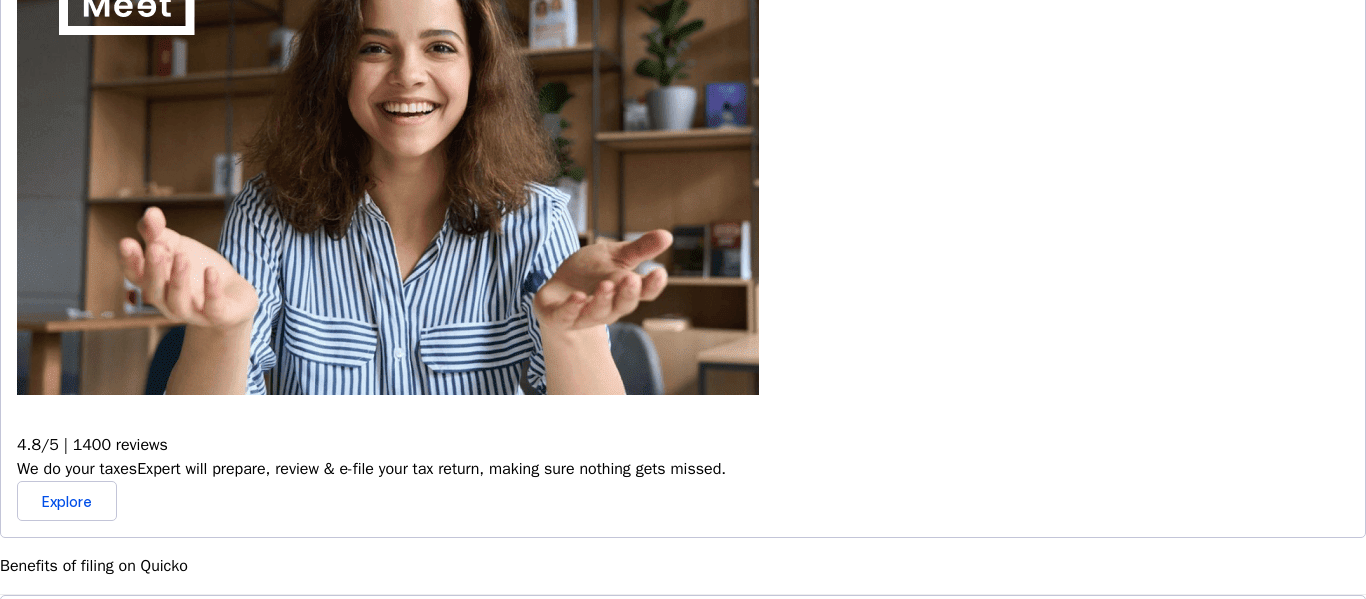 scroll, scrollTop: 847, scrollLeft: 0, axis: vertical 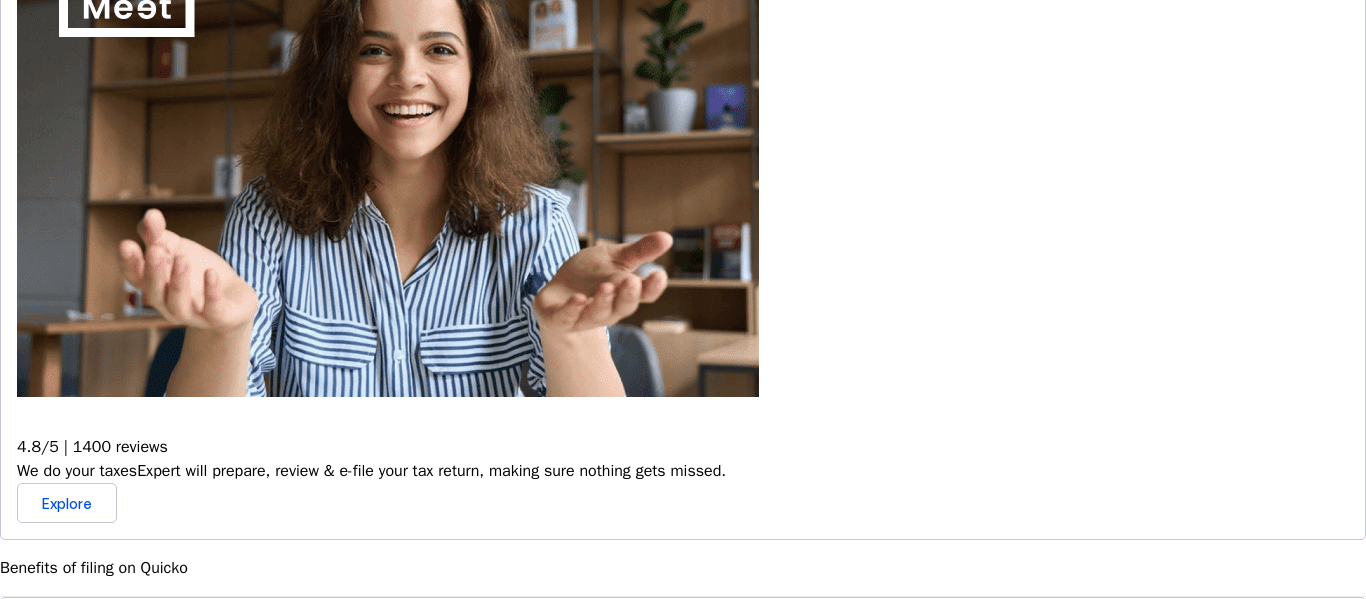 click on "Automatically retrieve your income, deductions, tax credits & losses directly from ITD. No need of any forms!" at bounding box center (683, 760) 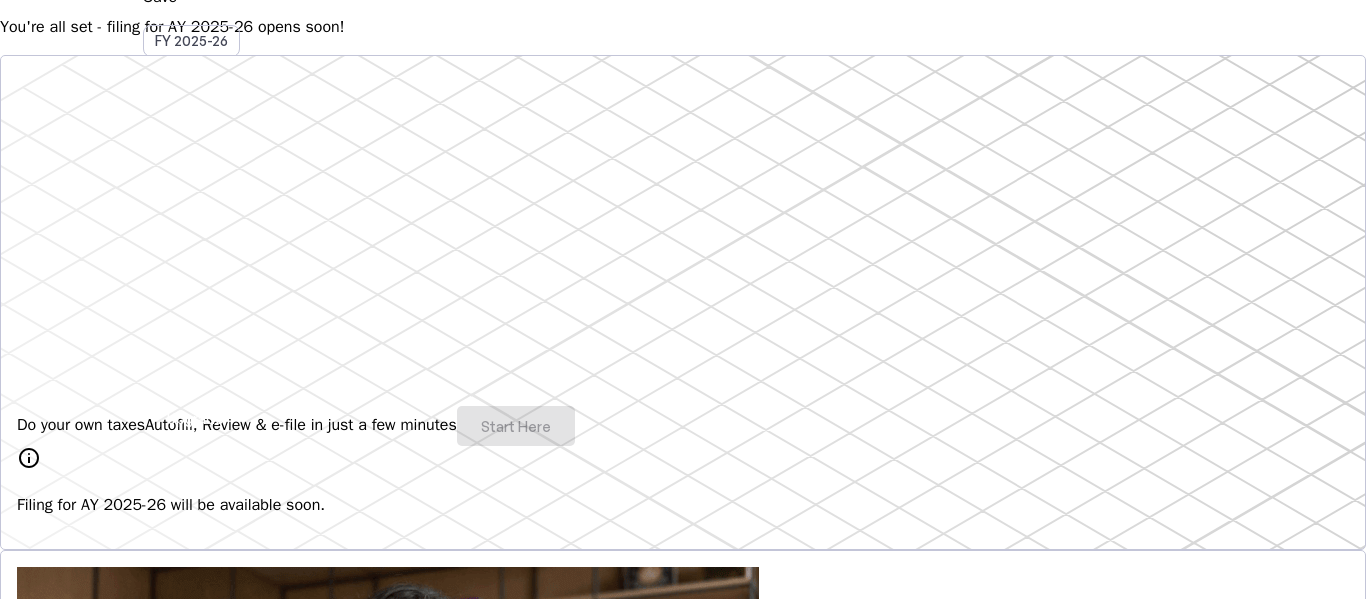 scroll, scrollTop: 0, scrollLeft: 0, axis: both 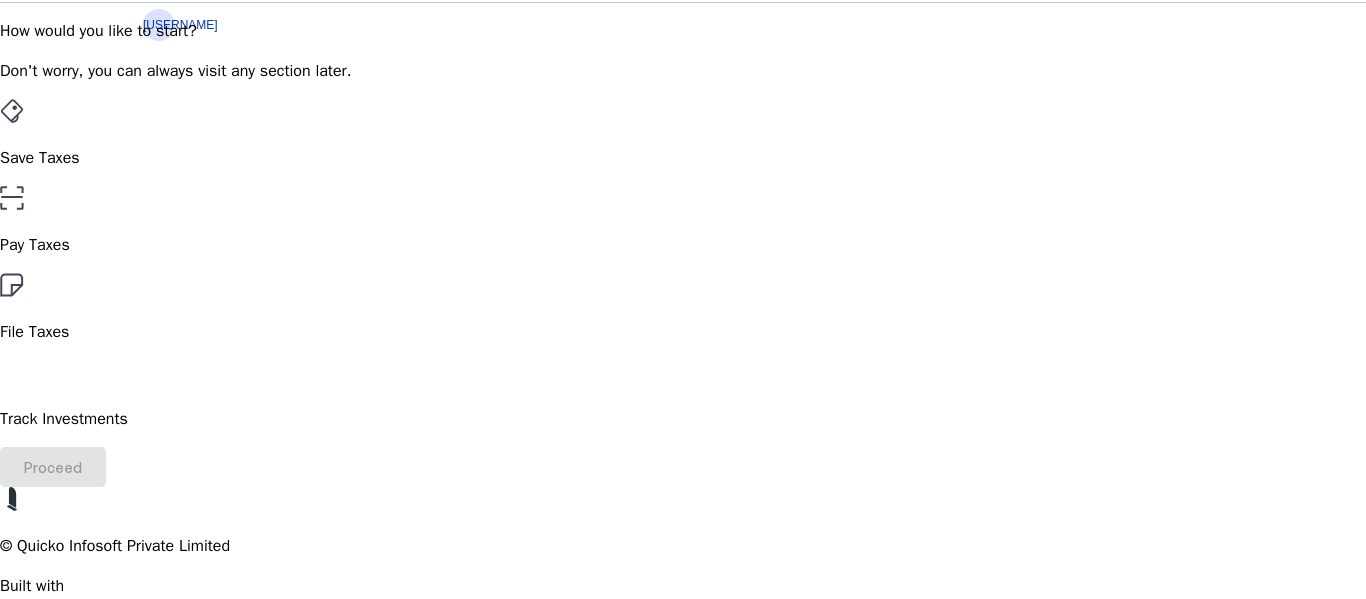 click on "File Taxes" at bounding box center [683, 308] 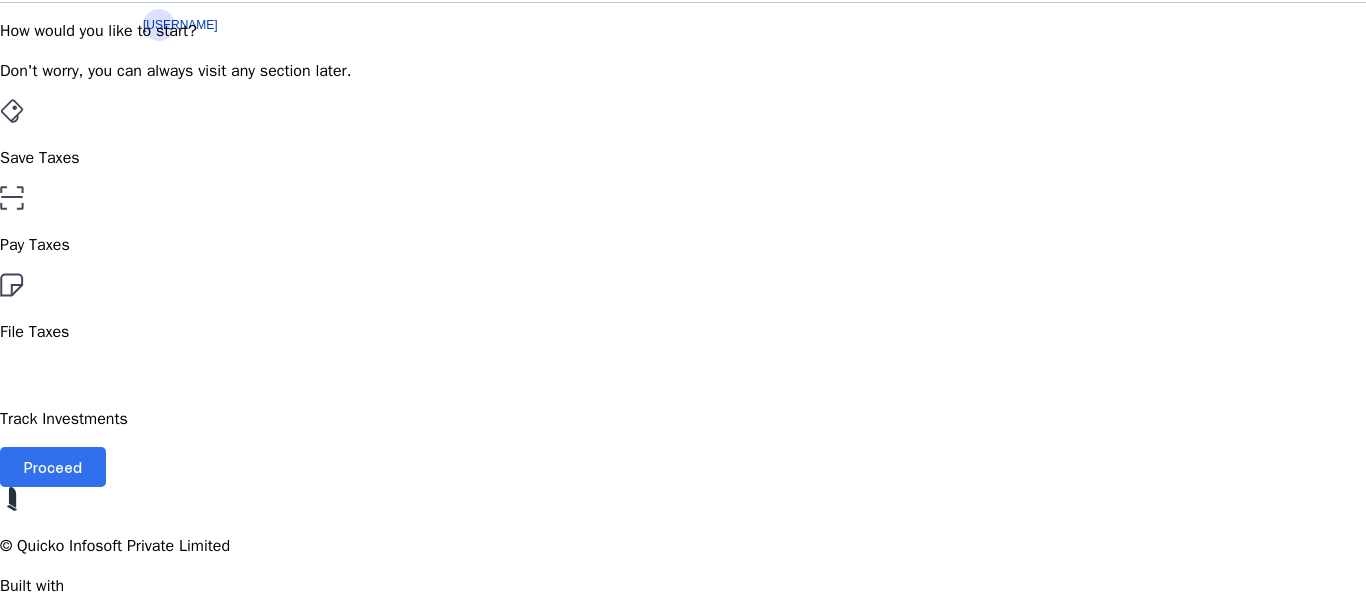 click on "Proceed" at bounding box center [53, 467] 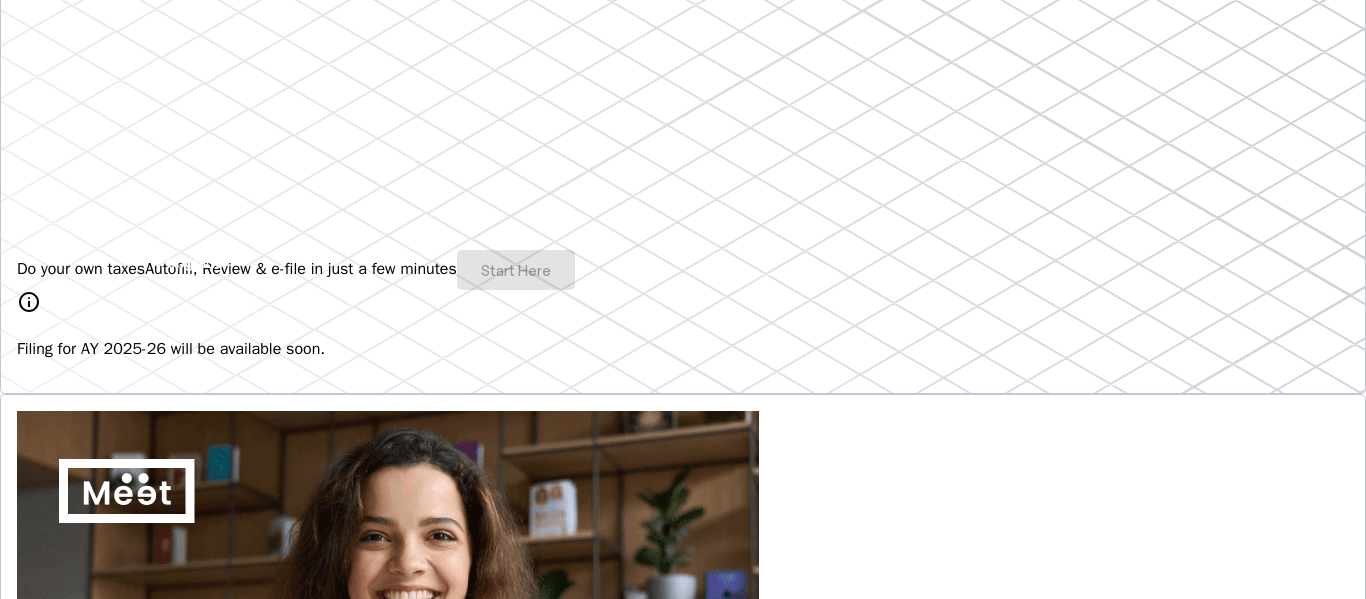 scroll, scrollTop: 0, scrollLeft: 0, axis: both 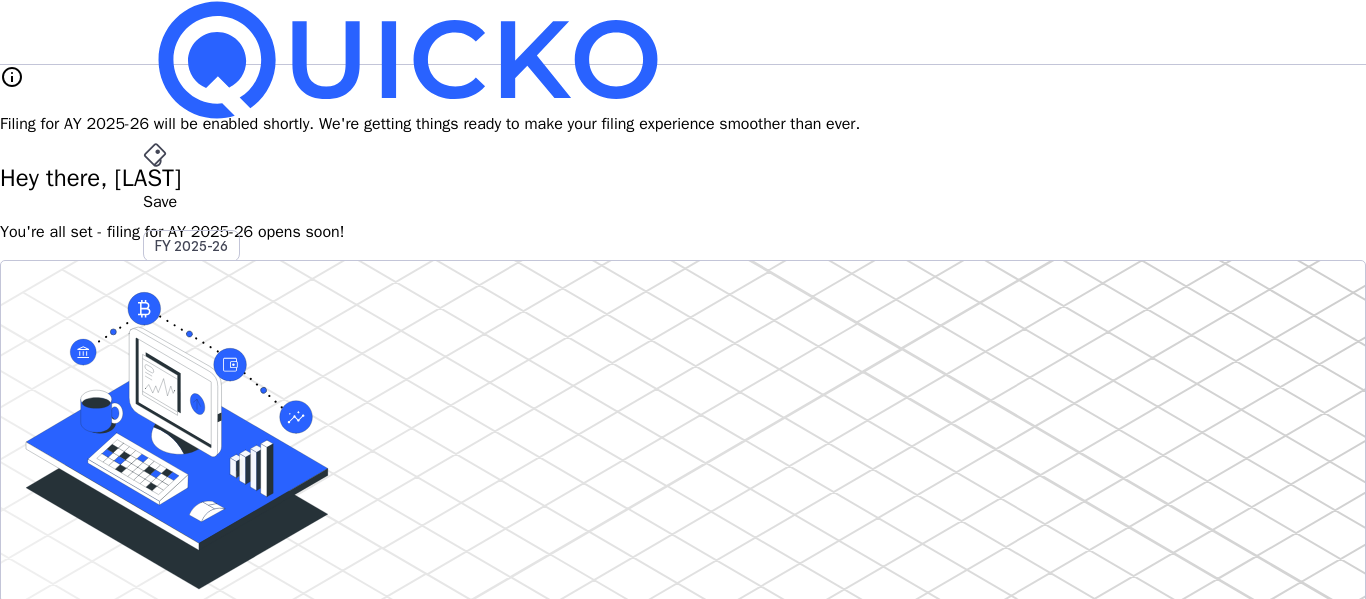 click on "AY 2025-26" at bounding box center [192, 452] 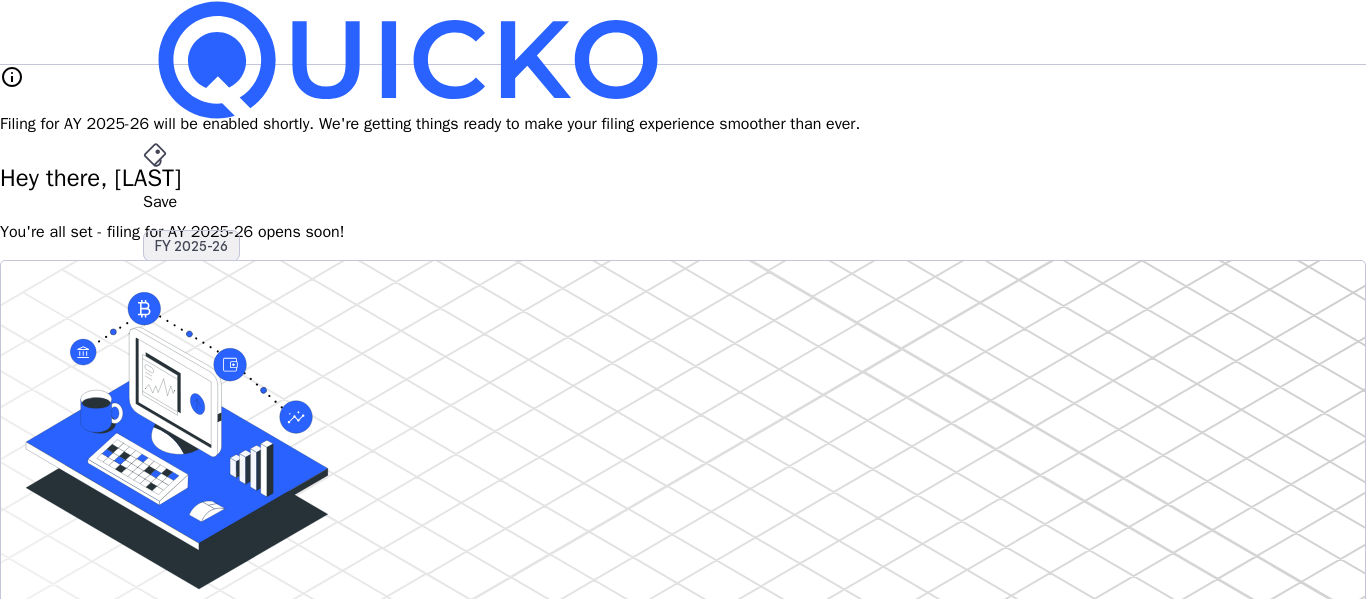 click on "FY 2025-26" at bounding box center [191, 246] 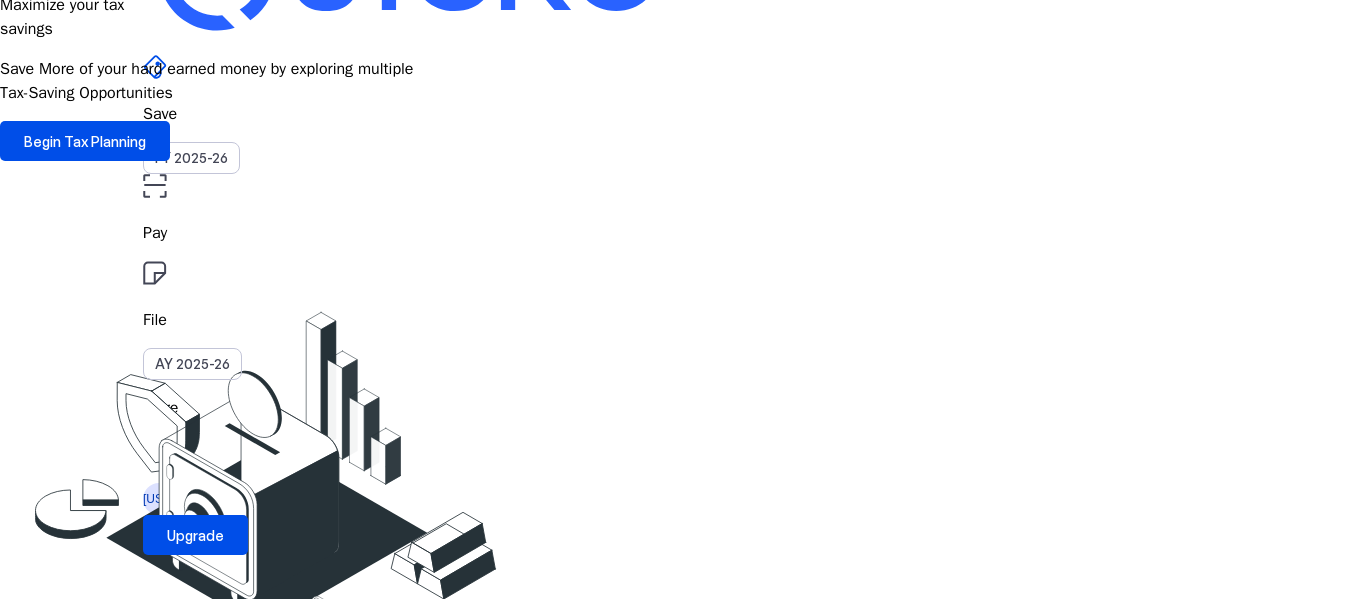 scroll, scrollTop: 0, scrollLeft: 0, axis: both 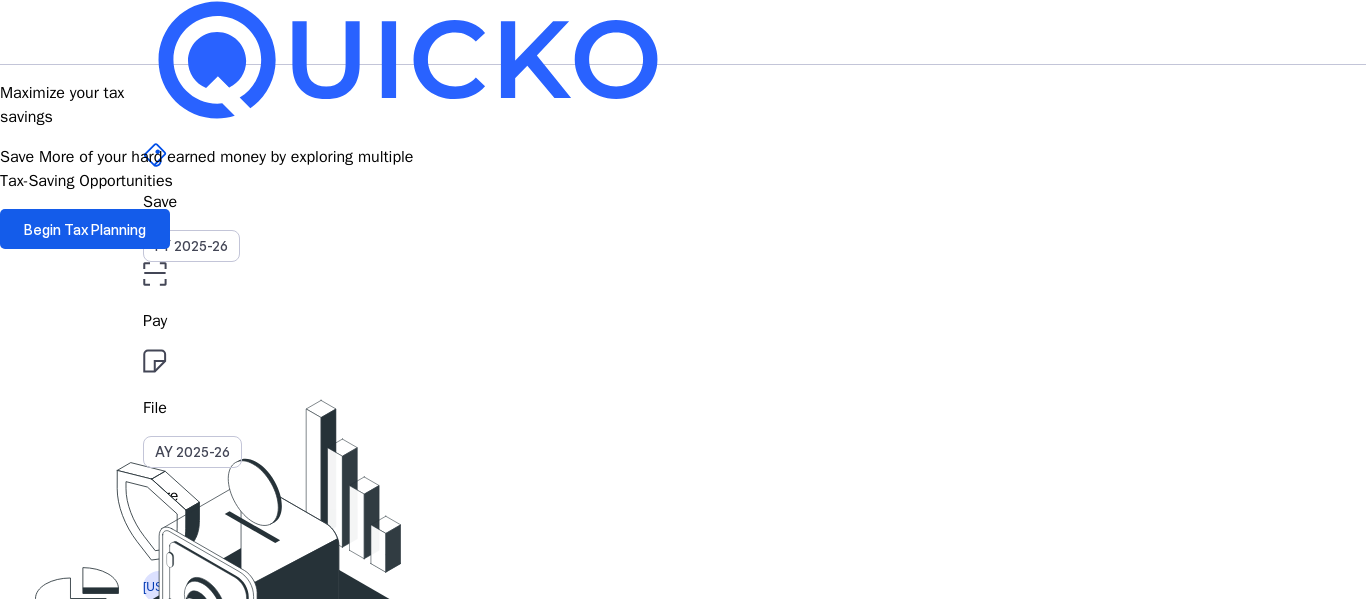 click on "Begin Tax Planning" at bounding box center (85, 229) 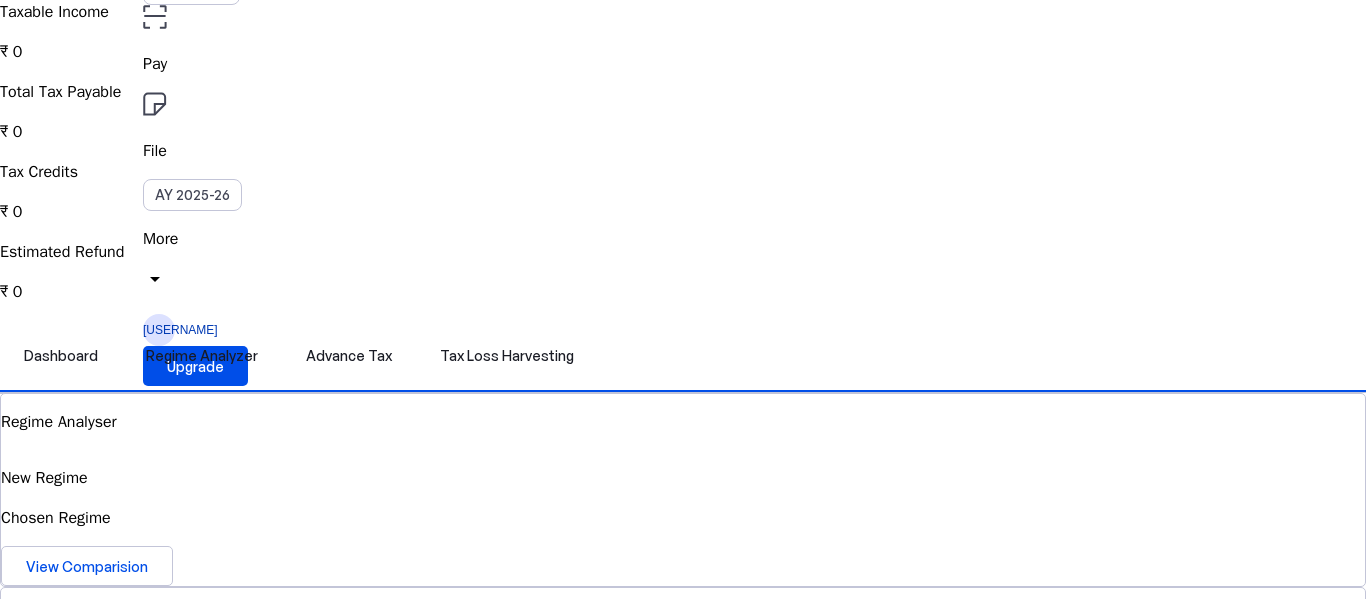 scroll, scrollTop: 252, scrollLeft: 0, axis: vertical 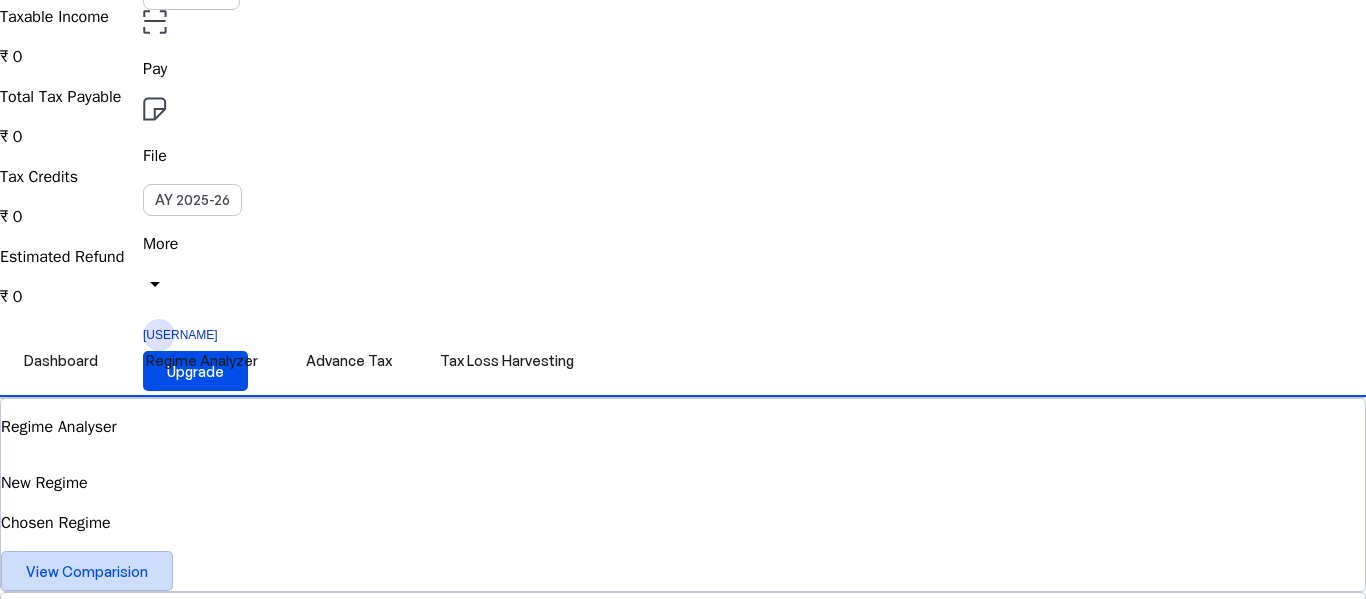 click on "View Comparision" at bounding box center (87, 571) 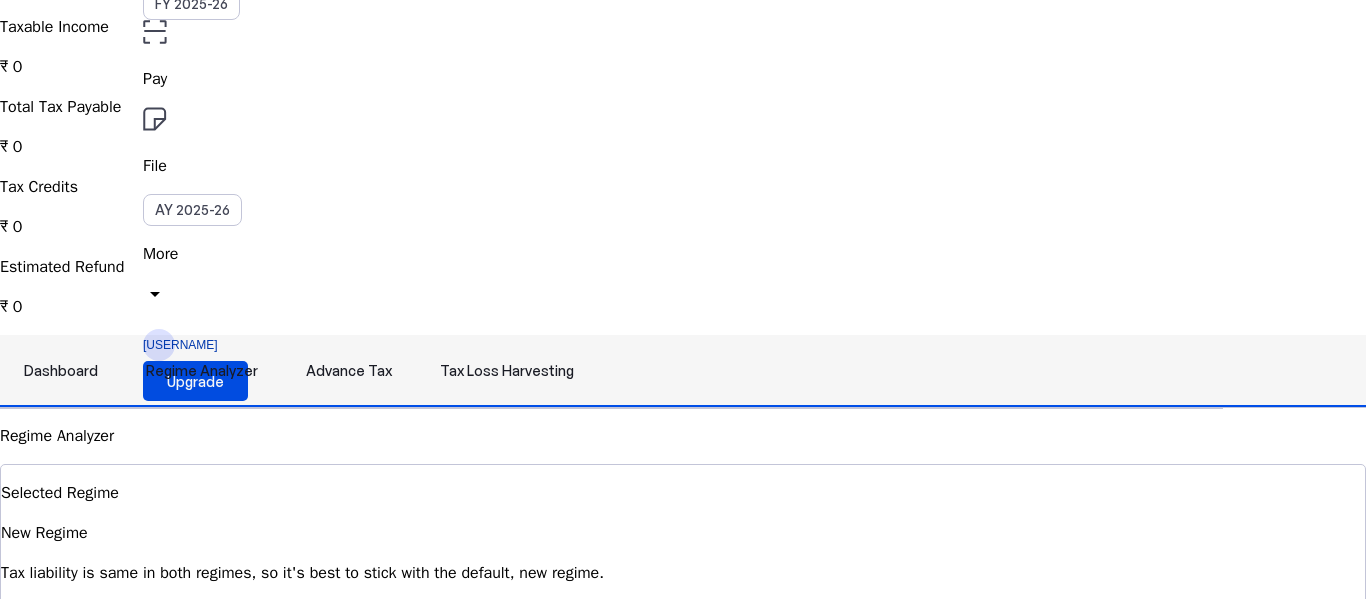scroll, scrollTop: 244, scrollLeft: 0, axis: vertical 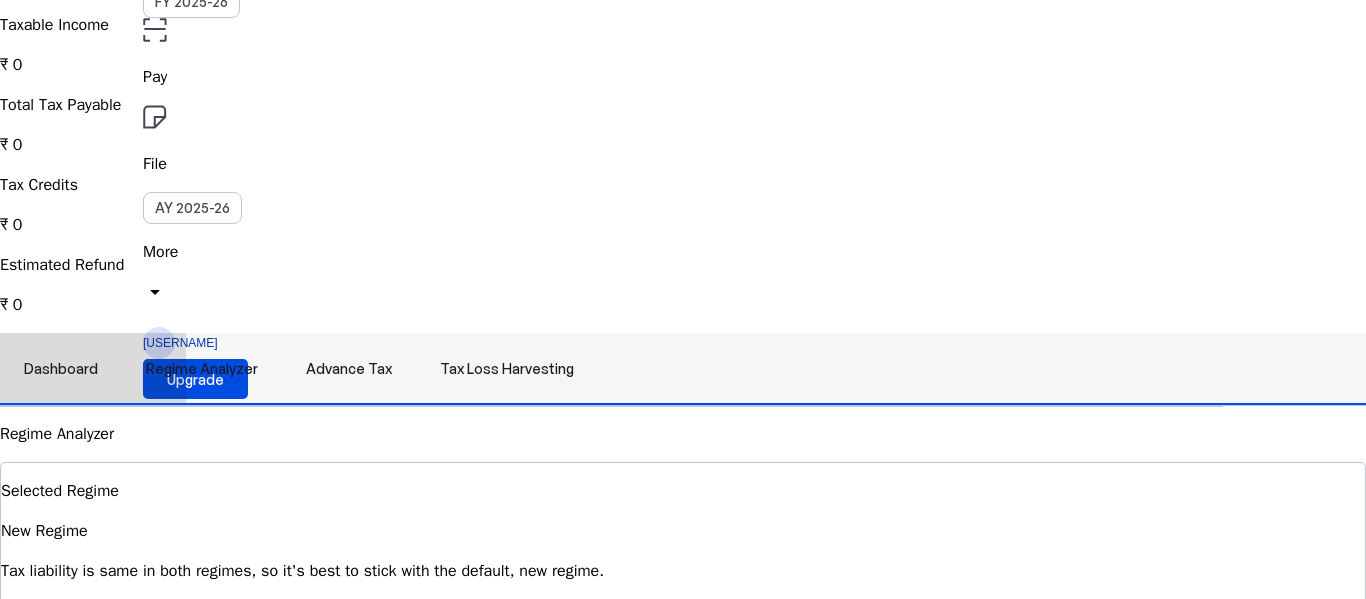 click on "Dashboard" at bounding box center (61, 369) 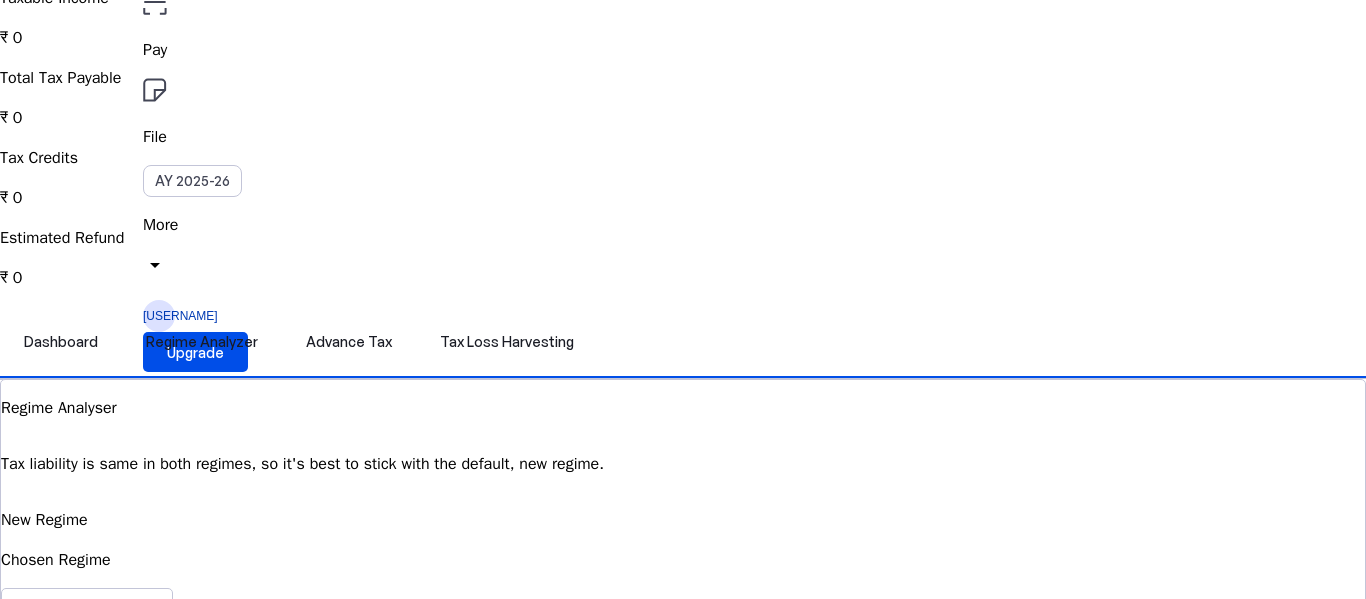 scroll, scrollTop: 272, scrollLeft: 0, axis: vertical 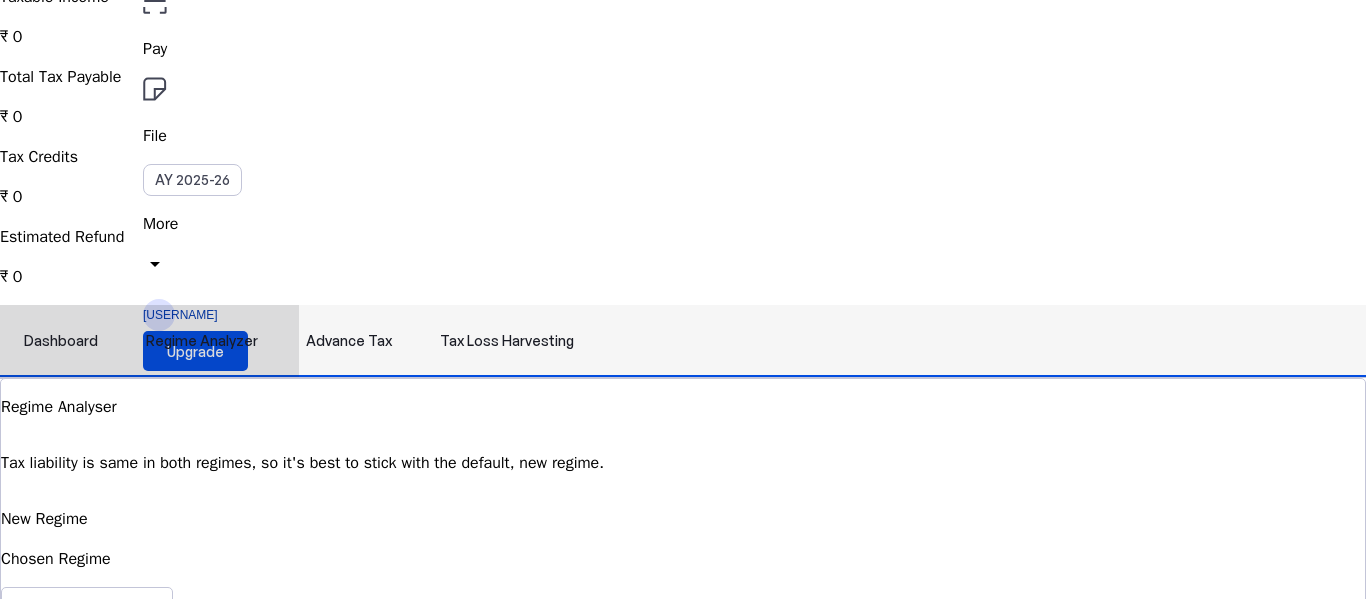 click on "Regime Analyzer" at bounding box center [202, 341] 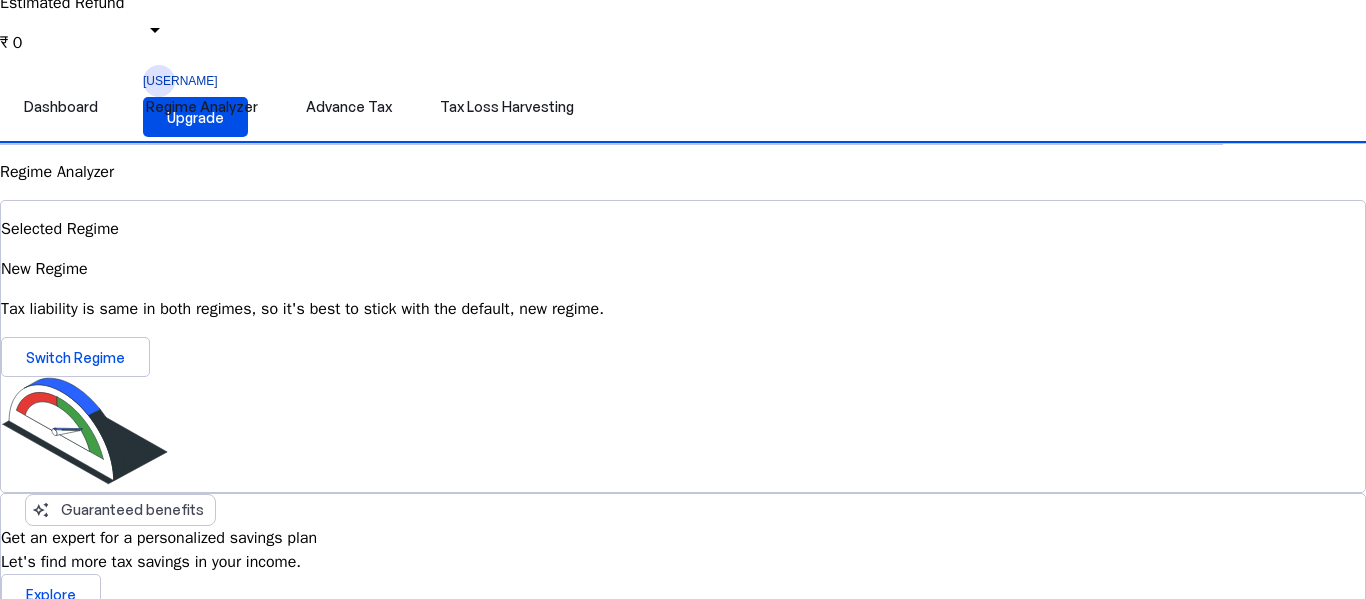 scroll, scrollTop: 494, scrollLeft: 0, axis: vertical 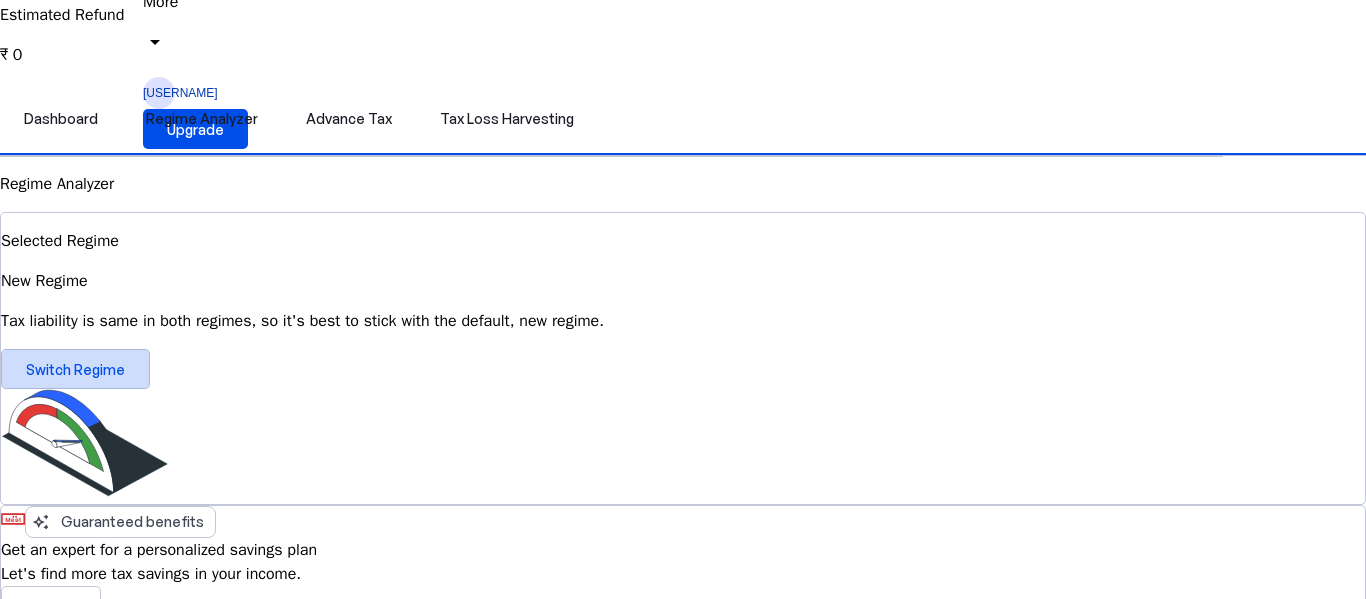 click on "Switch Regime" at bounding box center (75, 369) 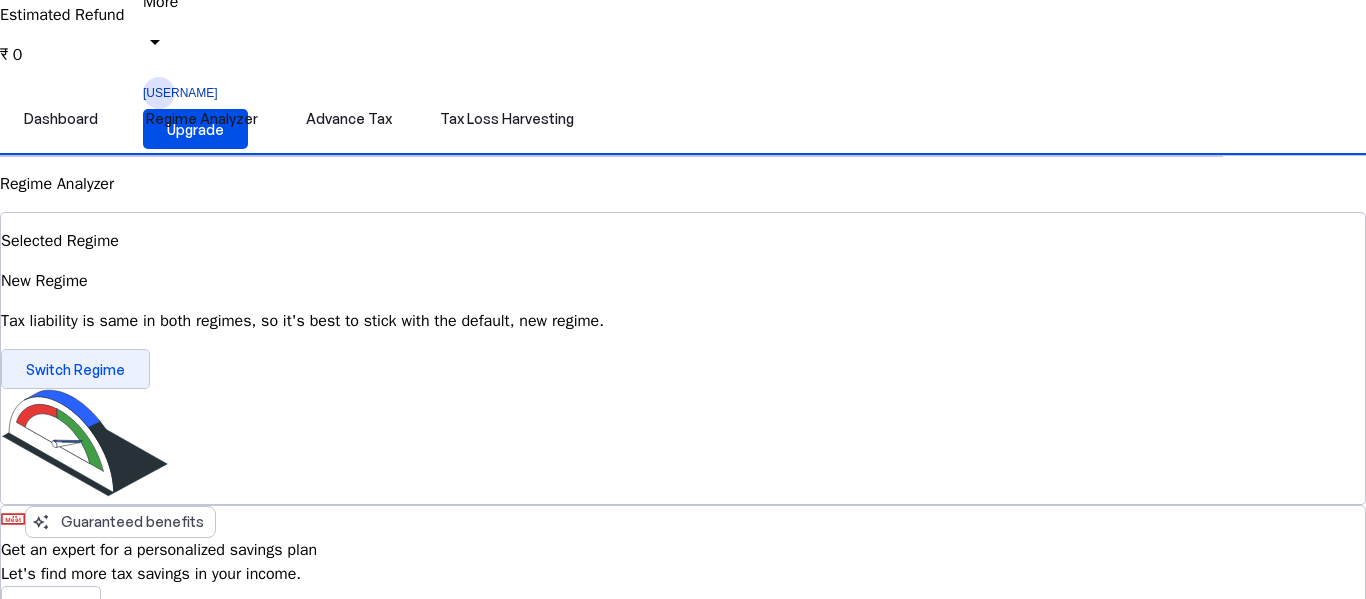 scroll, scrollTop: 0, scrollLeft: 0, axis: both 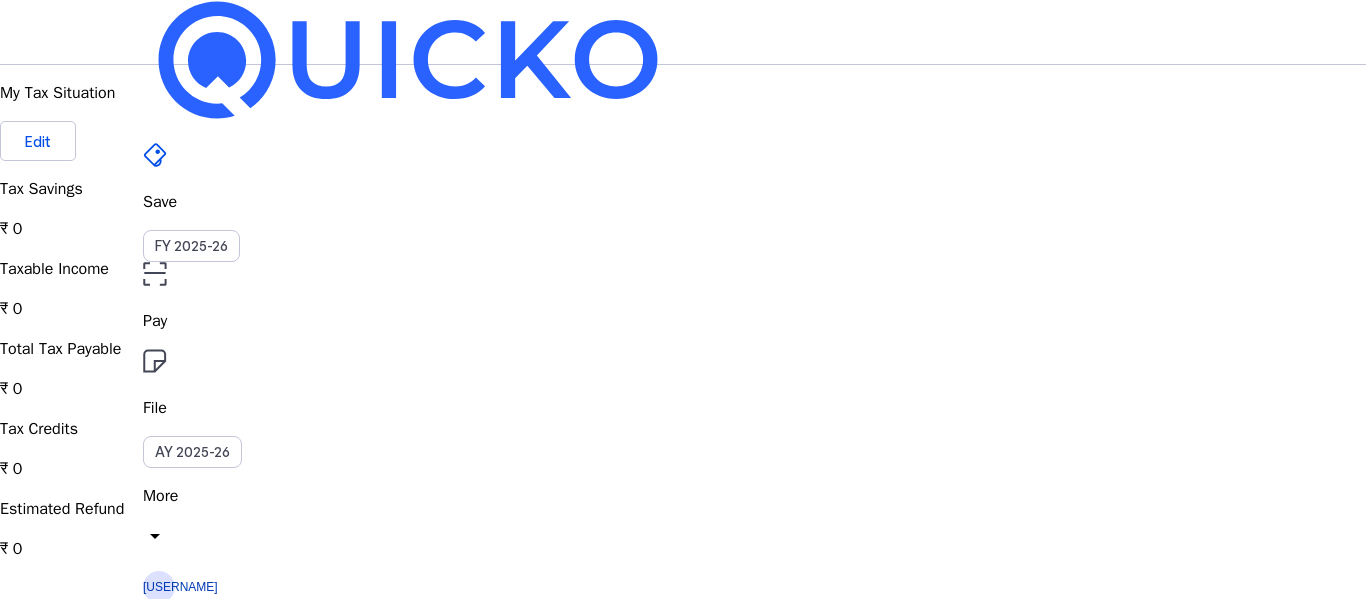 click on "Yes, Switch" at bounding box center [62, 2980] 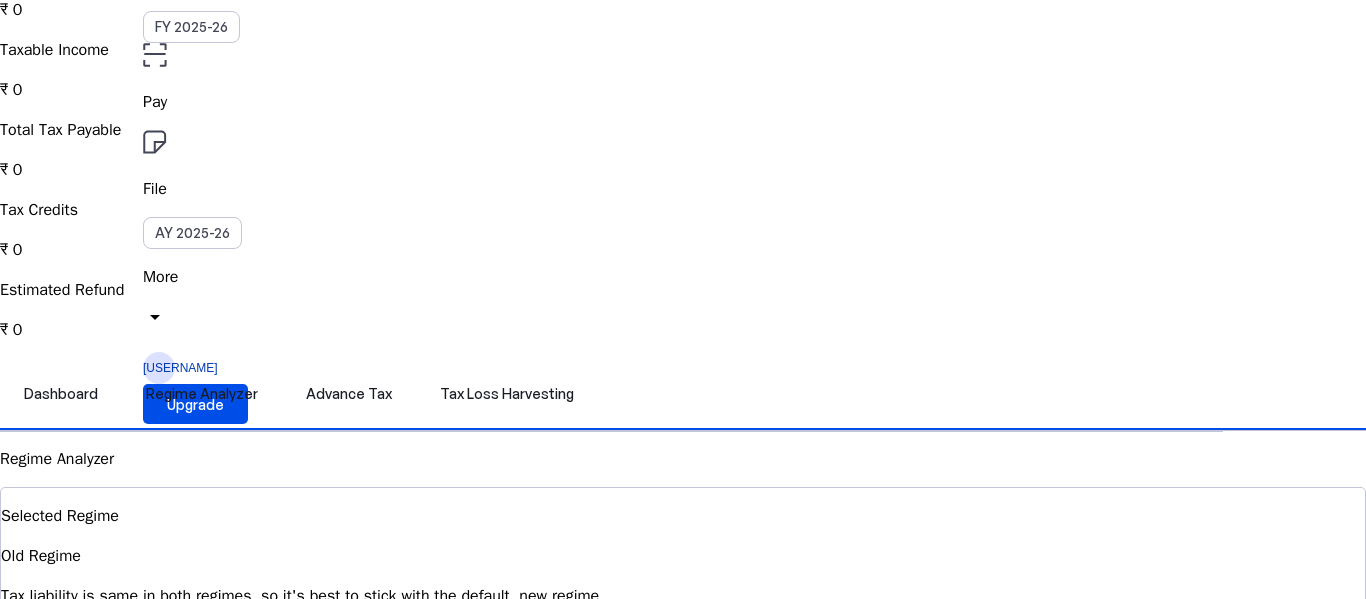 scroll, scrollTop: 218, scrollLeft: 0, axis: vertical 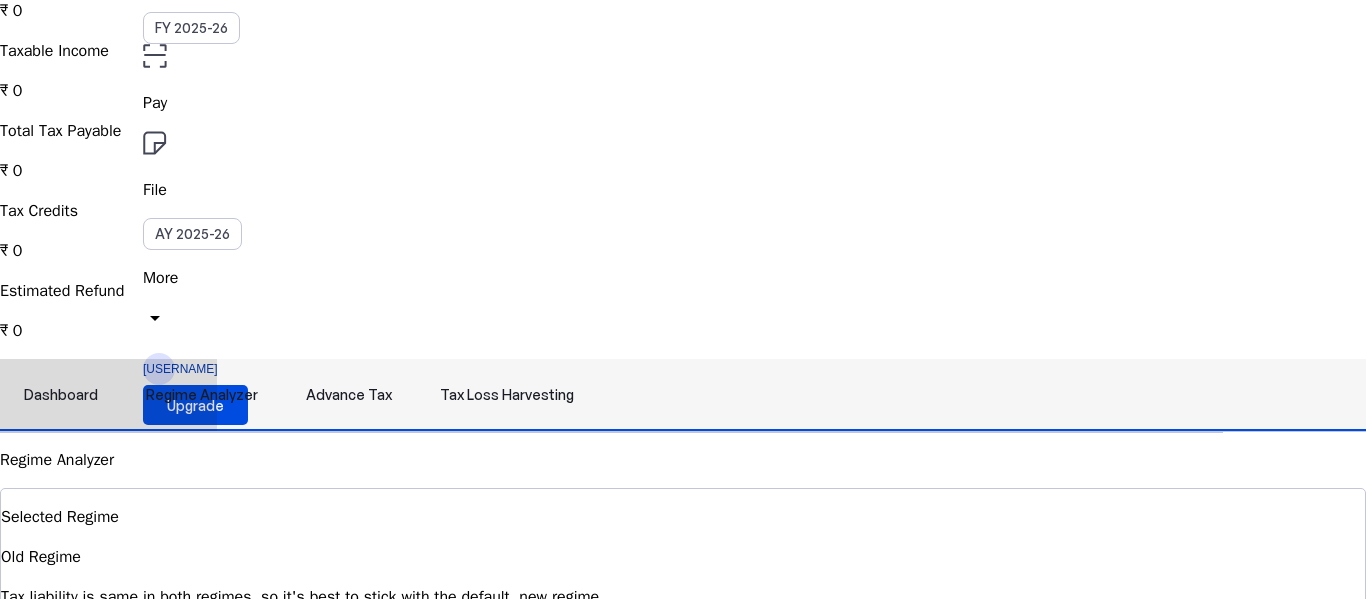 click on "Advance Tax" at bounding box center [349, 395] 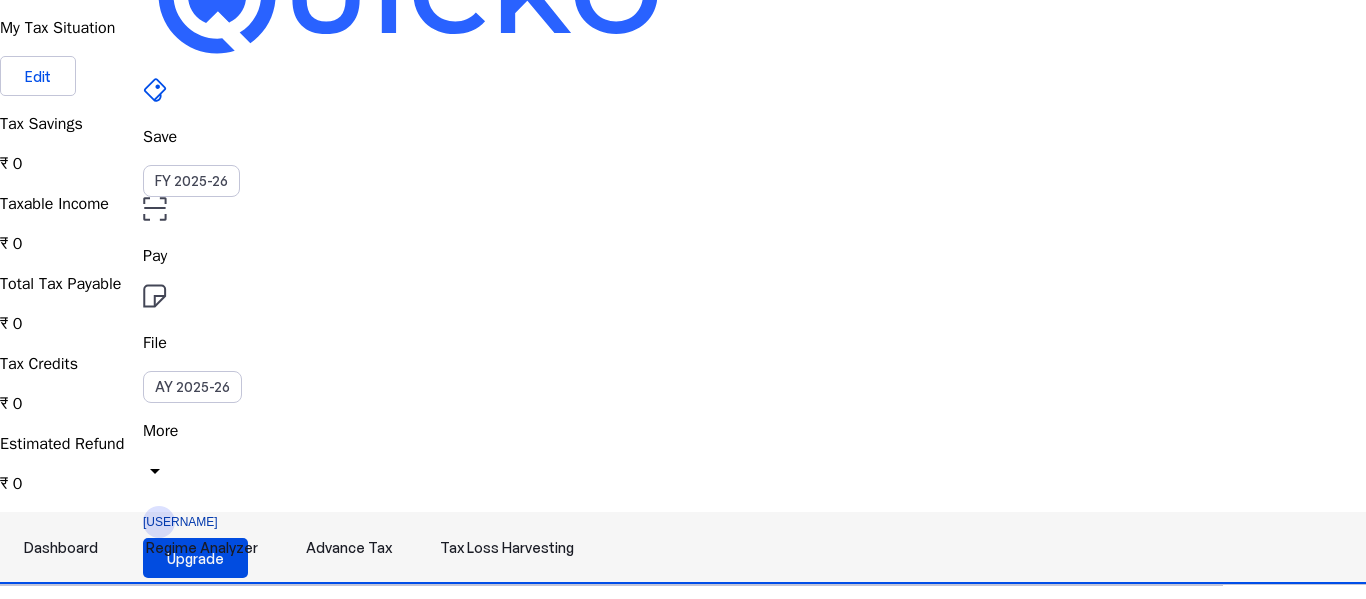 scroll, scrollTop: 54, scrollLeft: 0, axis: vertical 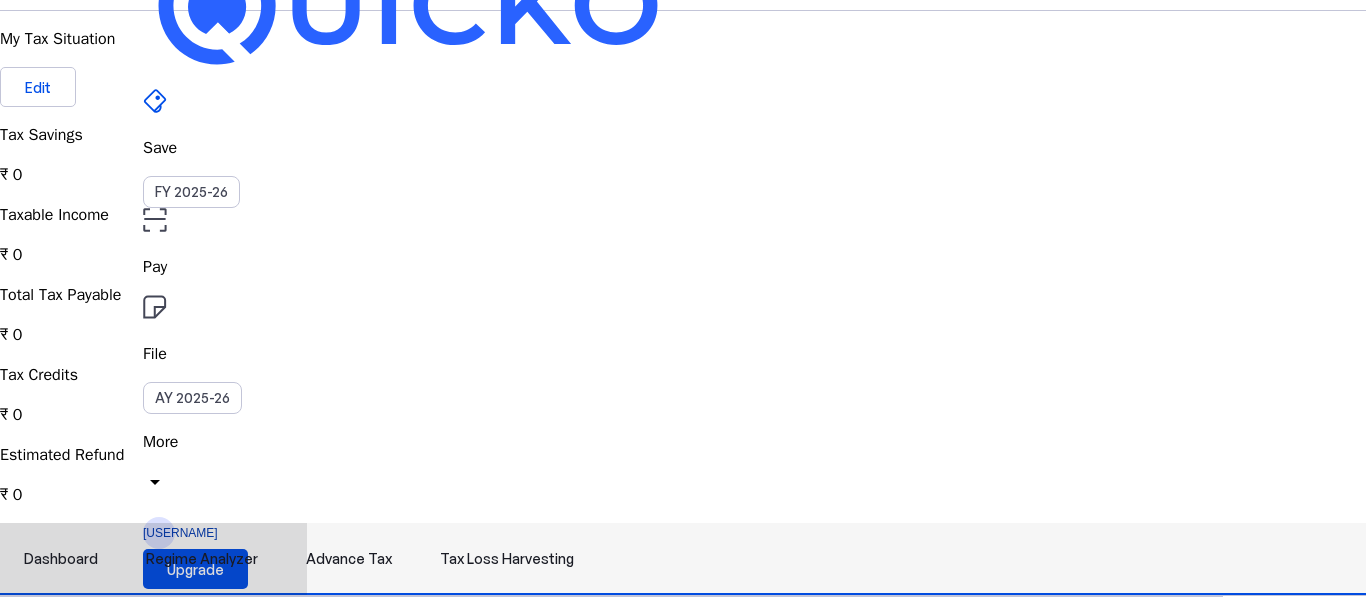 click on "Tax Loss Harvesting" at bounding box center [507, 559] 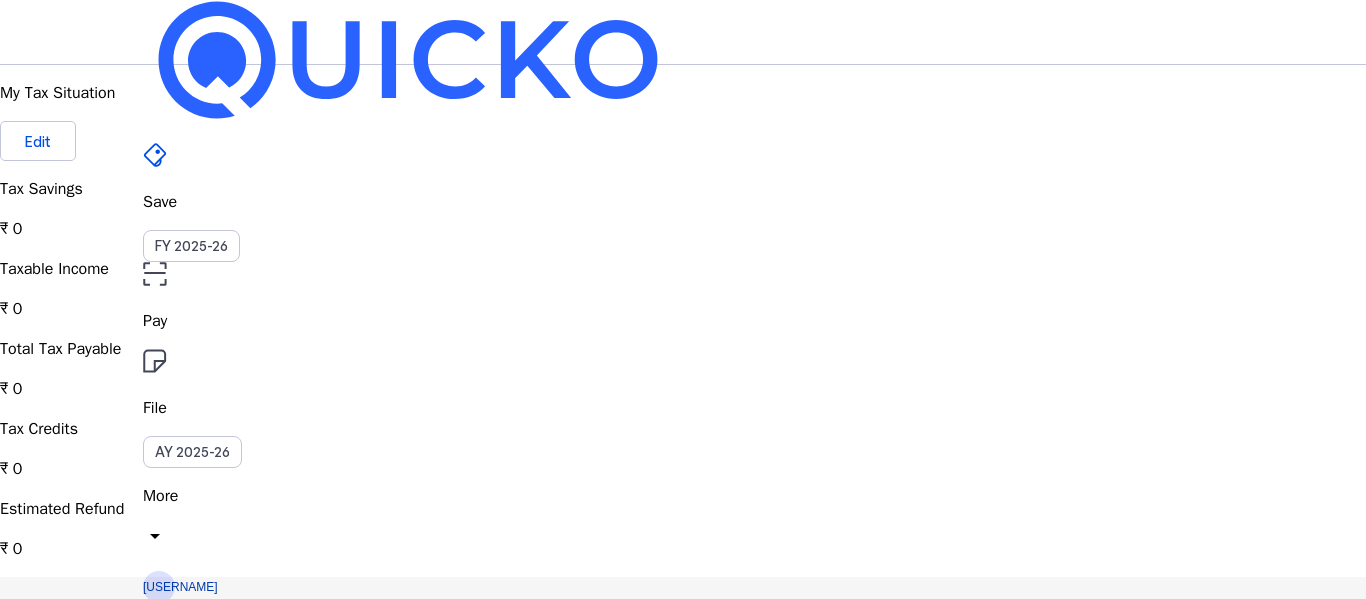 scroll, scrollTop: 163, scrollLeft: 0, axis: vertical 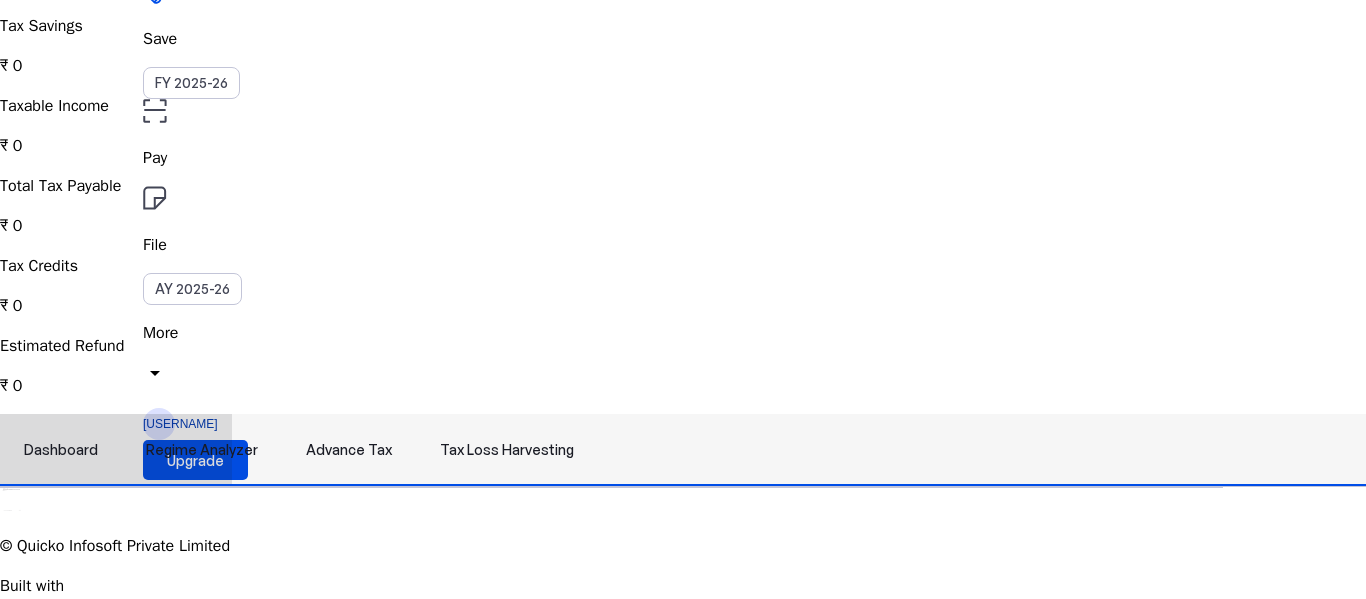 click on "Dashboard" at bounding box center [61, 450] 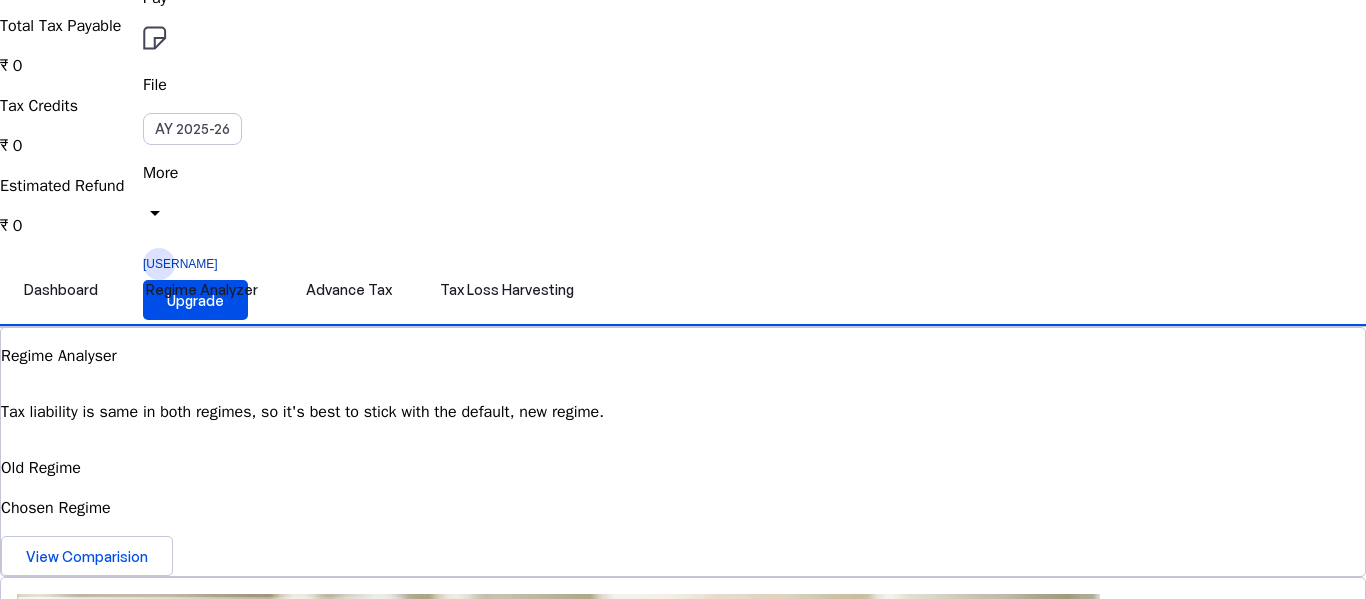 scroll, scrollTop: 316, scrollLeft: 0, axis: vertical 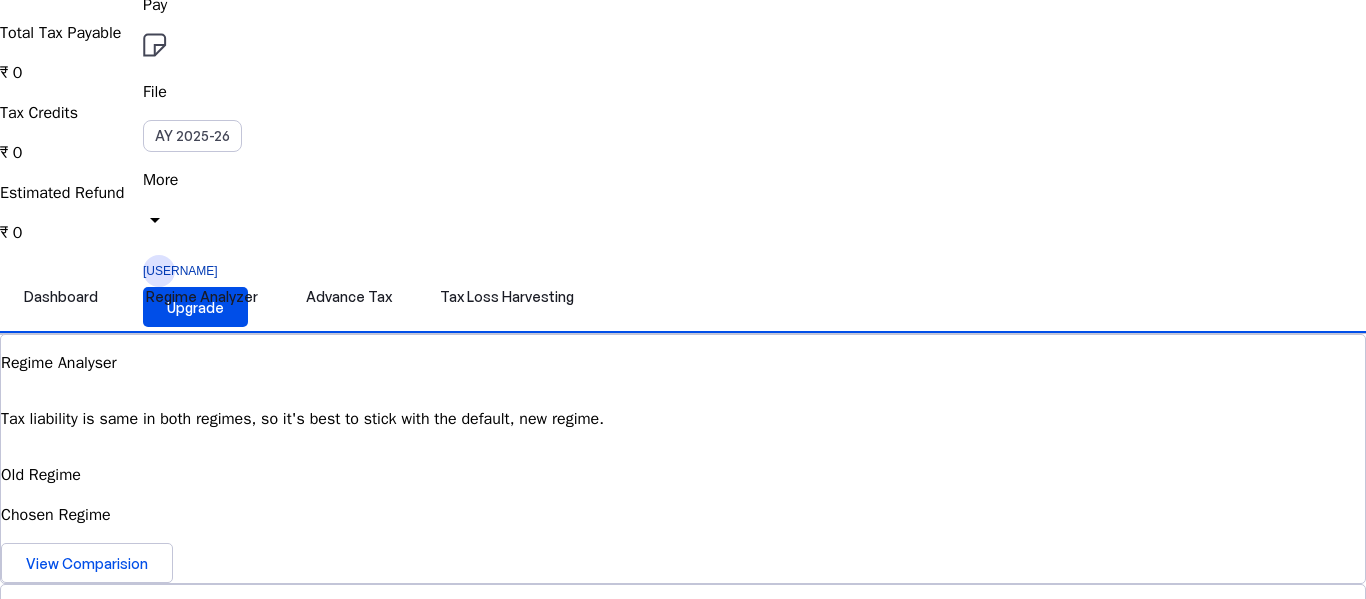 click at bounding box center [51, 2063] 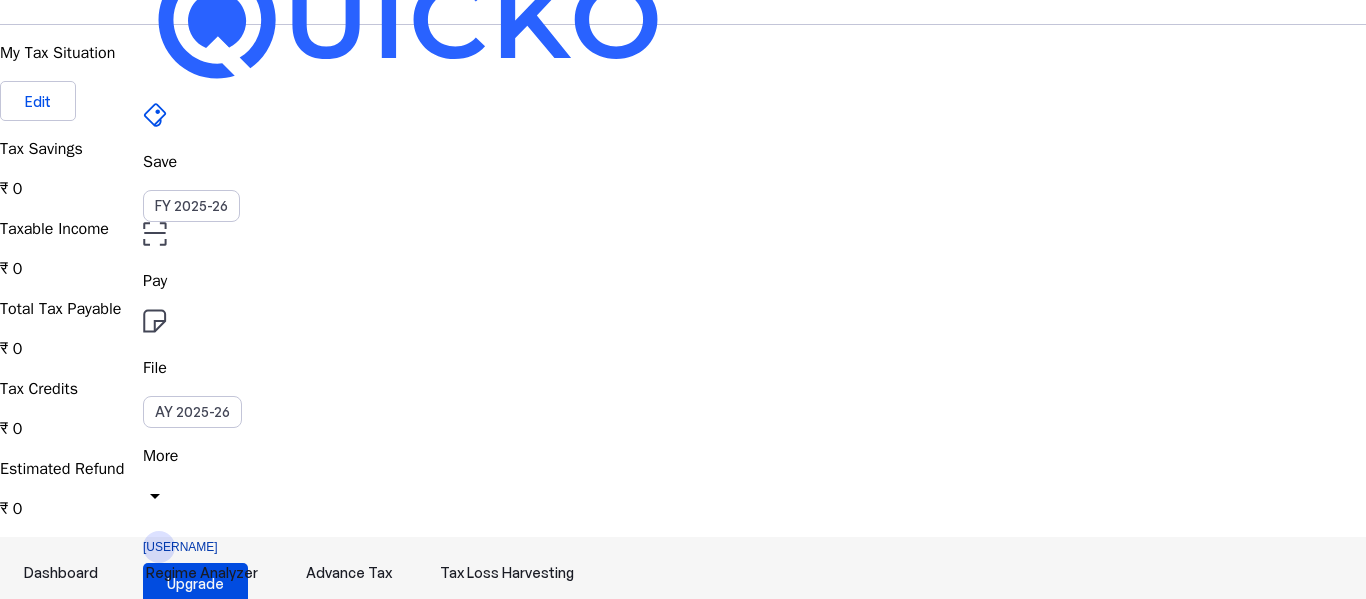 scroll, scrollTop: 43, scrollLeft: 0, axis: vertical 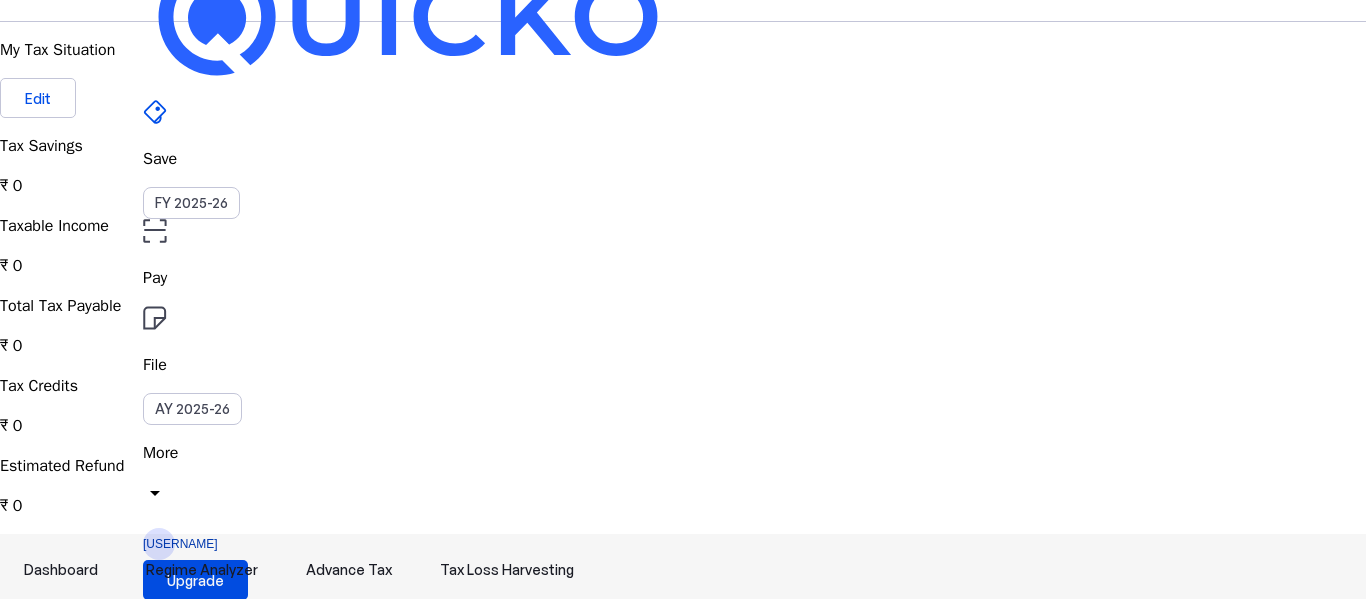 click on "Dashboard" at bounding box center [61, 570] 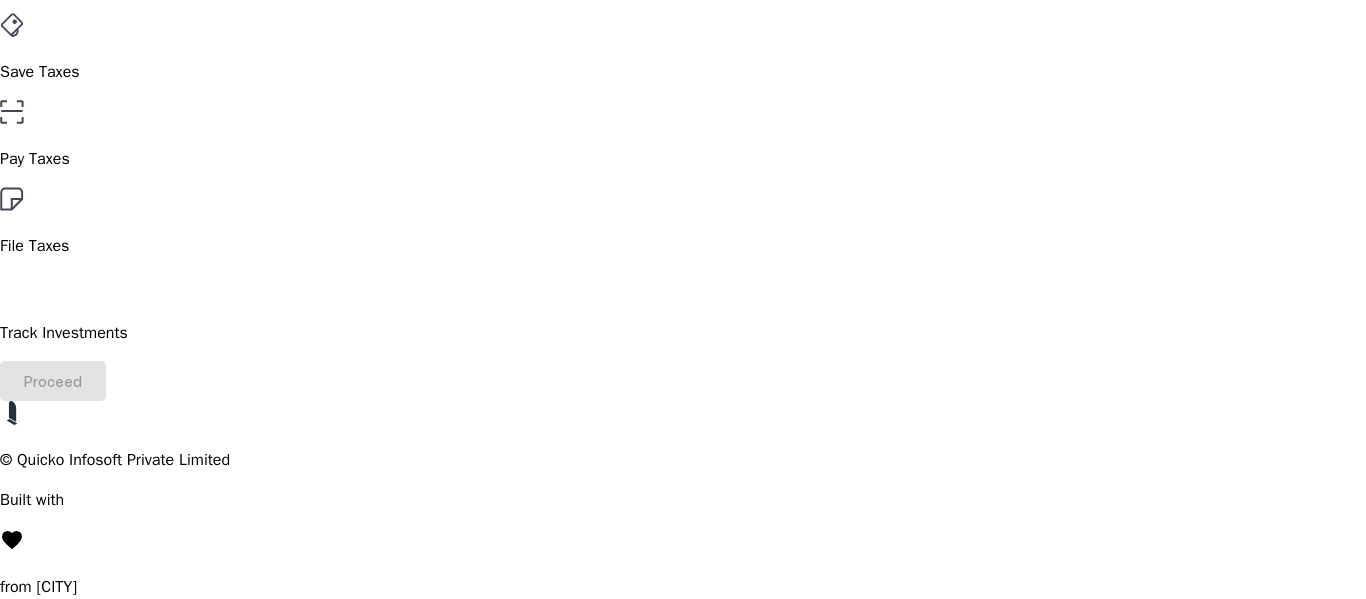 scroll, scrollTop: 149, scrollLeft: 0, axis: vertical 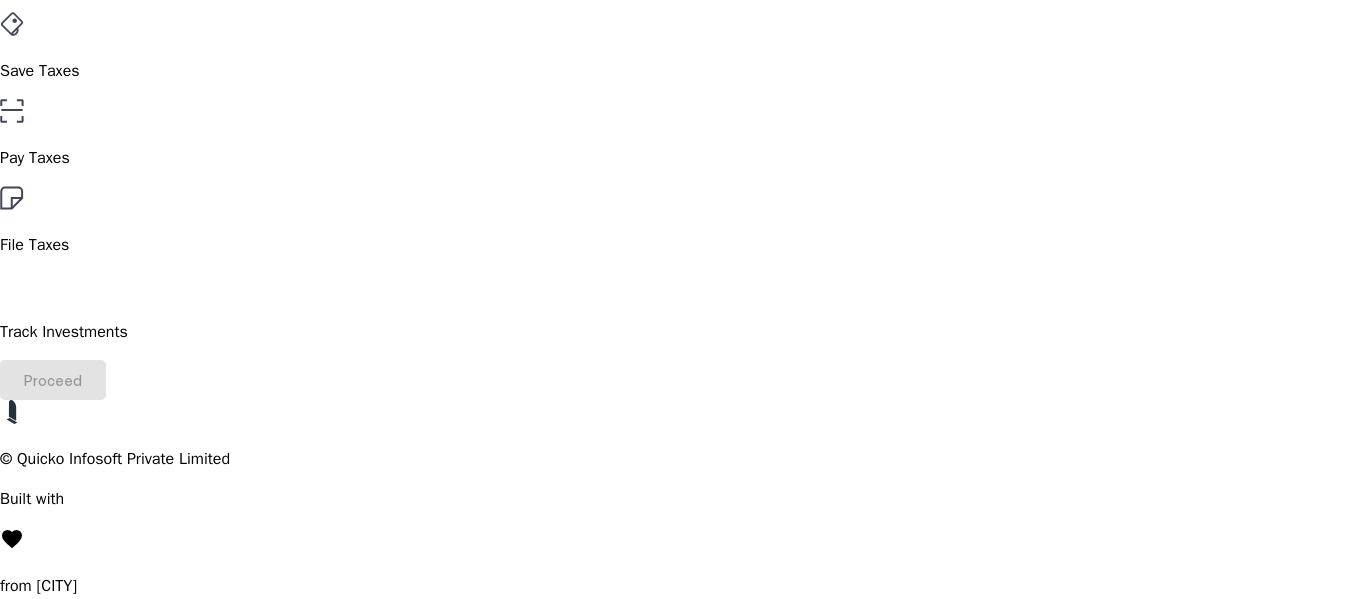 click on "File Taxes" at bounding box center (683, 71) 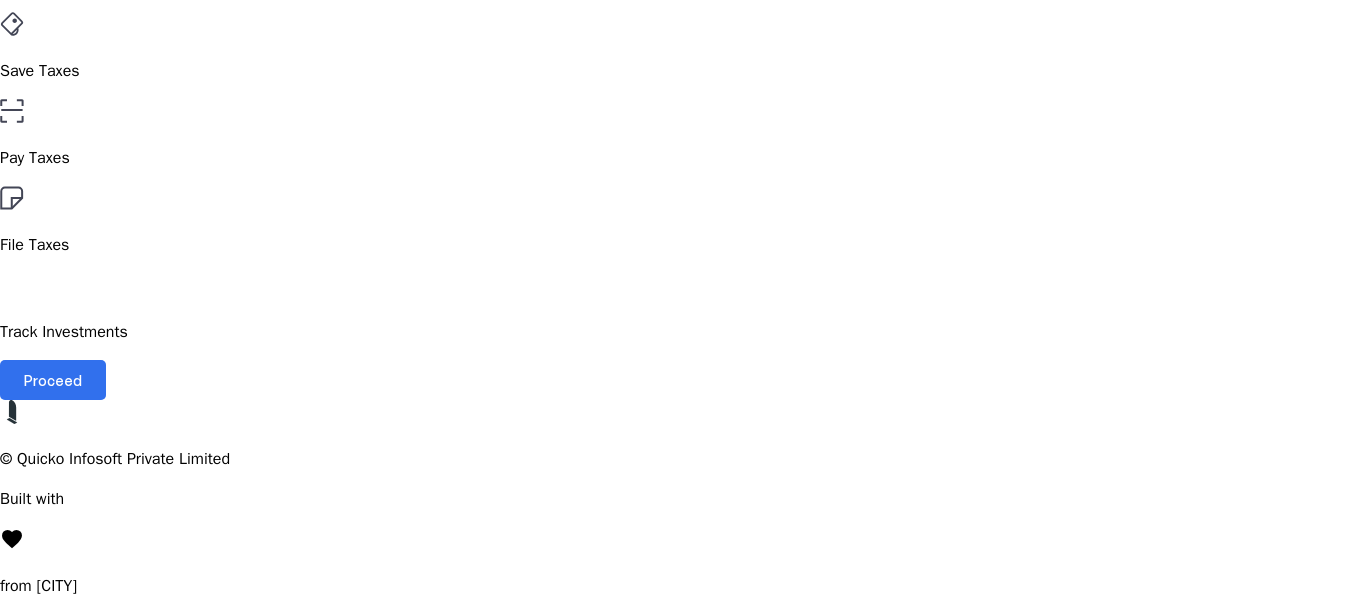 click at bounding box center (53, 380) 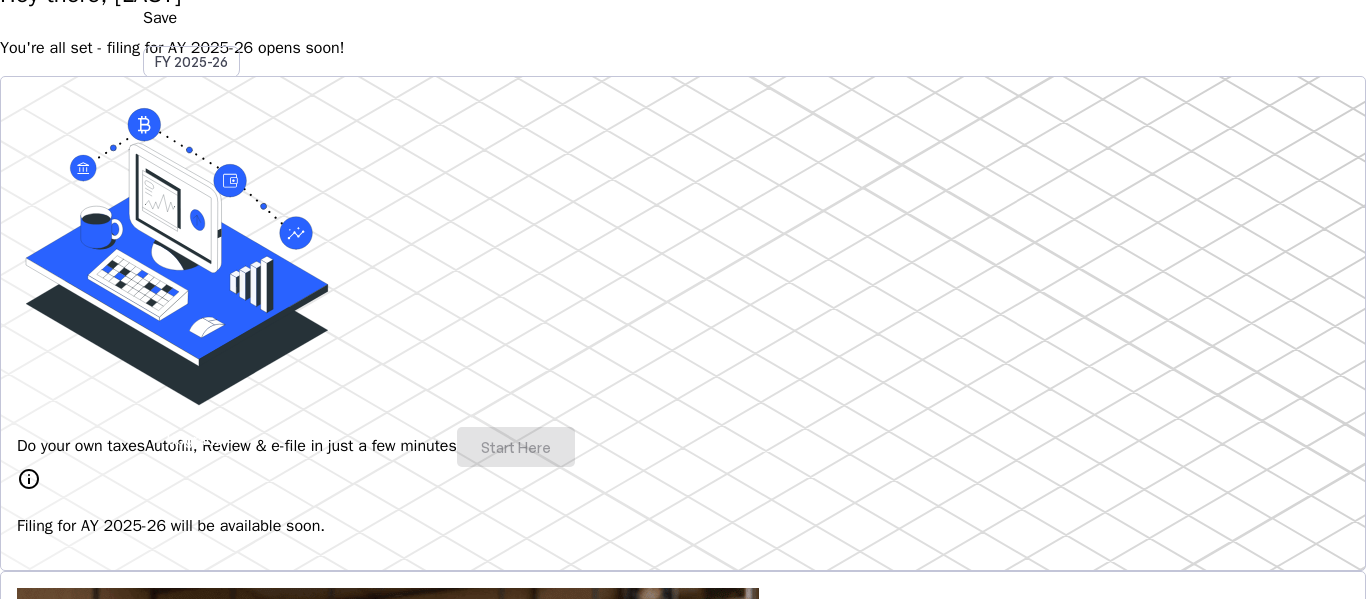 click on "Autofill, Review & e-file in just a few minutes" at bounding box center [301, 446] 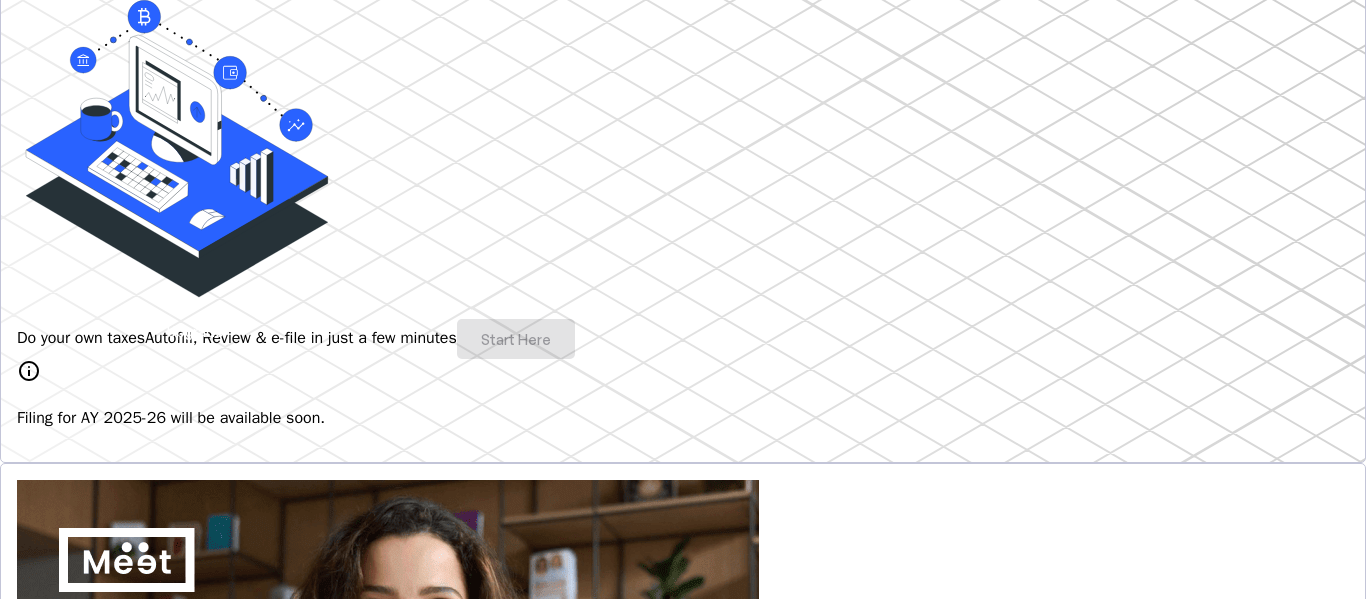 scroll, scrollTop: 294, scrollLeft: 0, axis: vertical 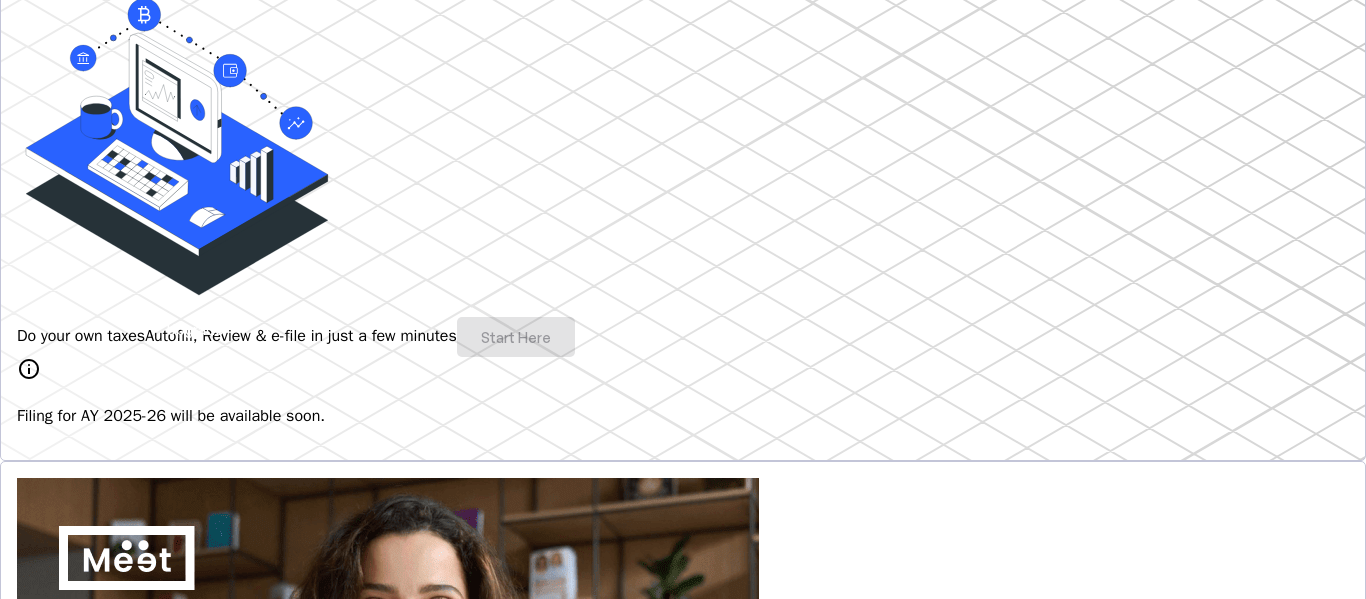 click on "Do your own taxes   Autofill, Review & e-file in just a few minutes   Start Here" at bounding box center (683, 337) 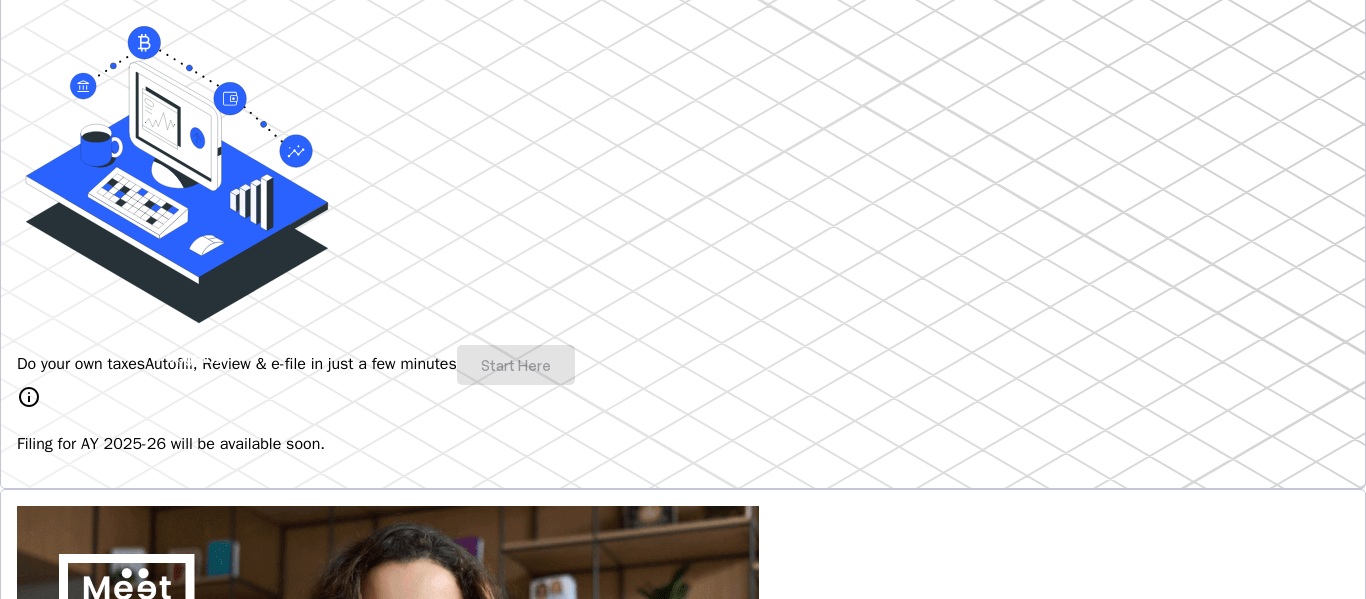scroll, scrollTop: 271, scrollLeft: 0, axis: vertical 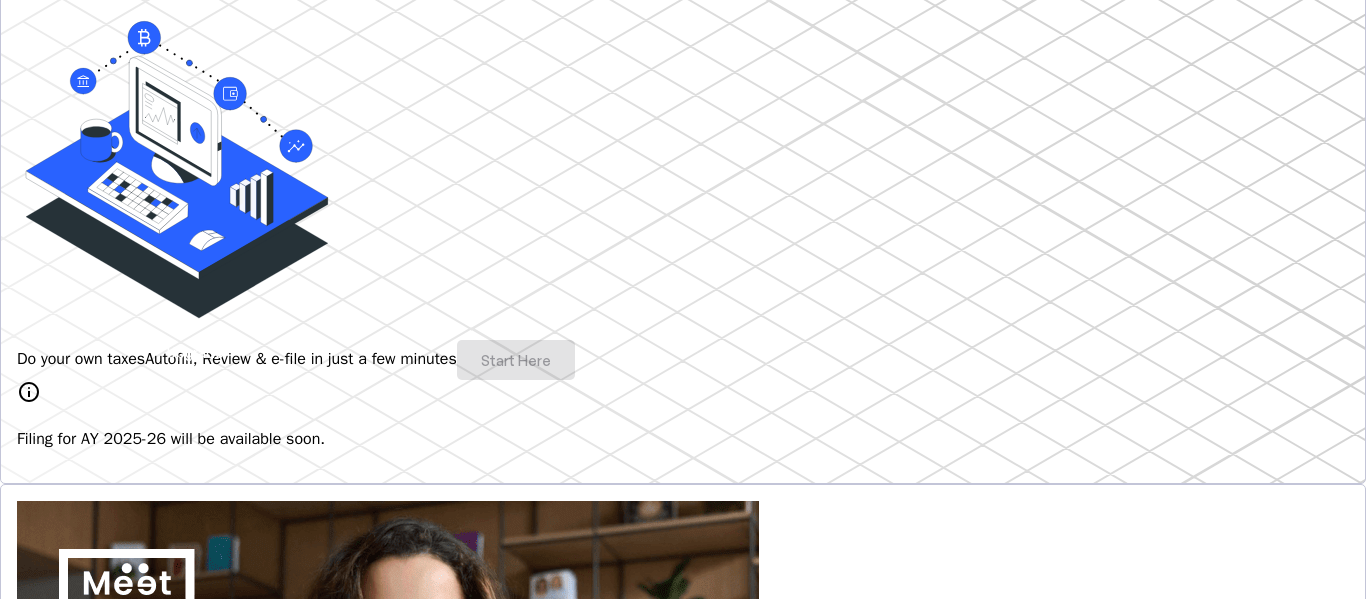 click on "Do your own taxes   Autofill, Review & e-file in just a few minutes   Start Here" at bounding box center (683, 360) 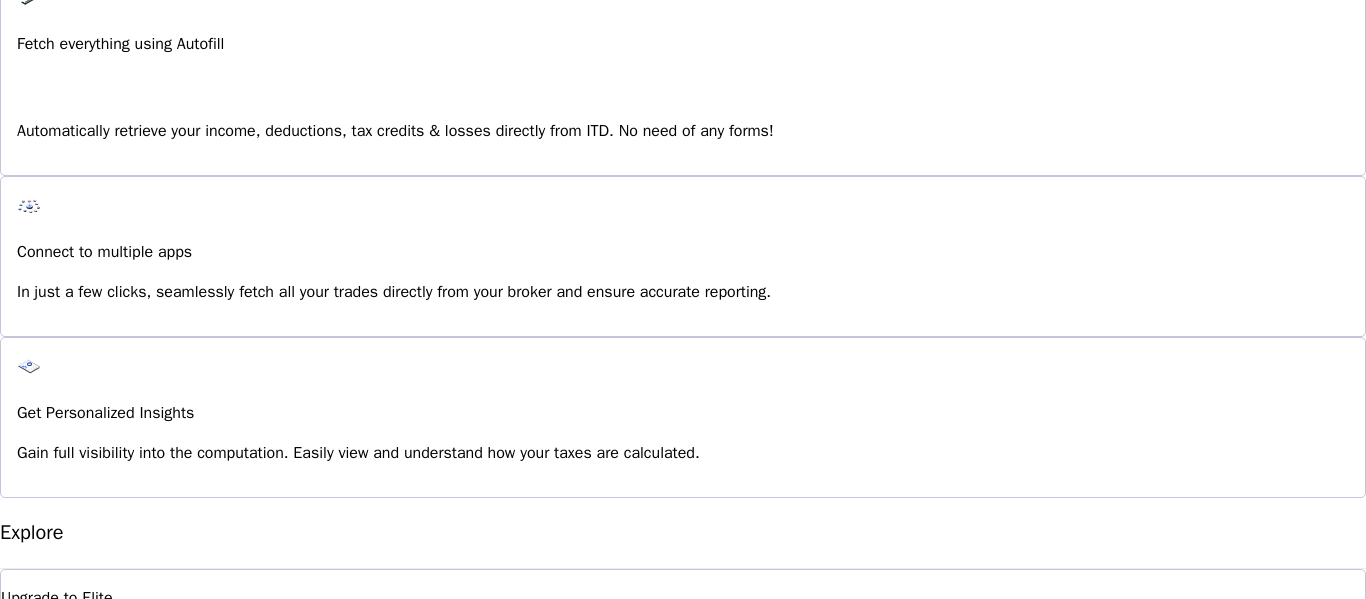 scroll, scrollTop: 1909, scrollLeft: 0, axis: vertical 